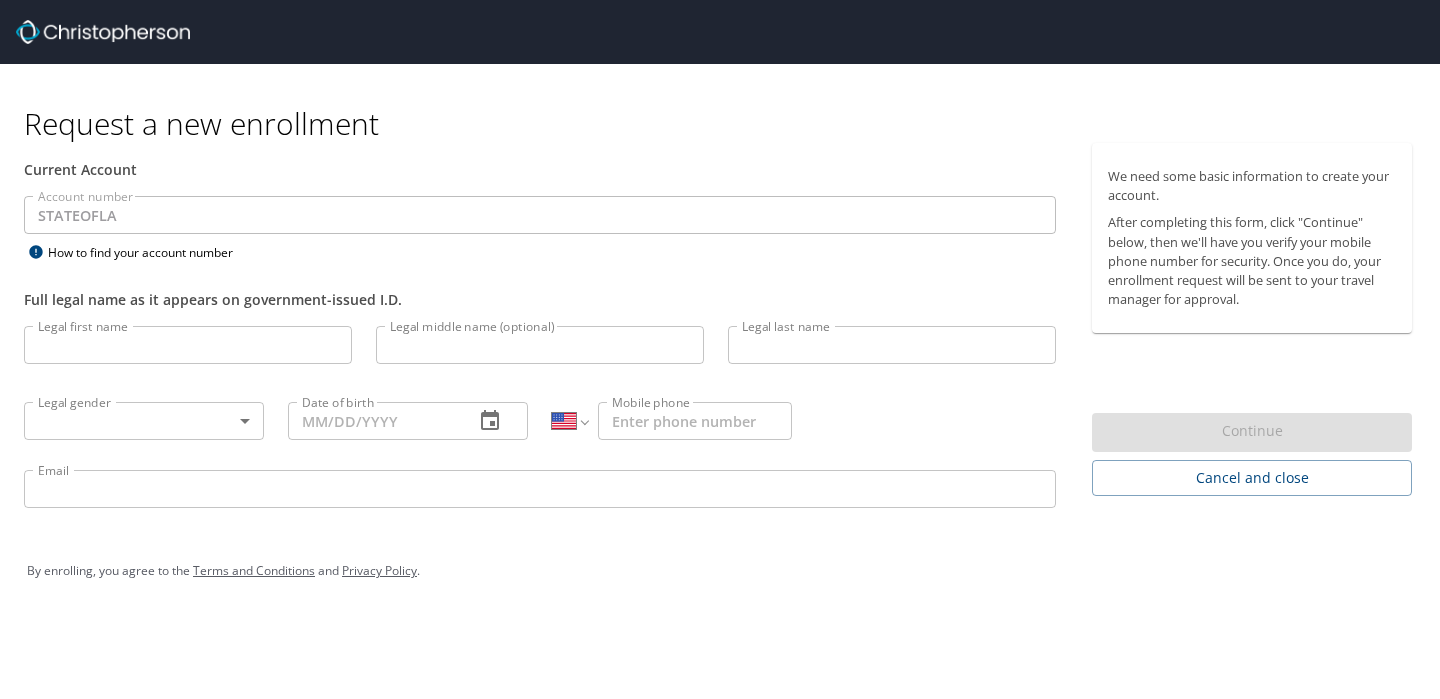 select on "US" 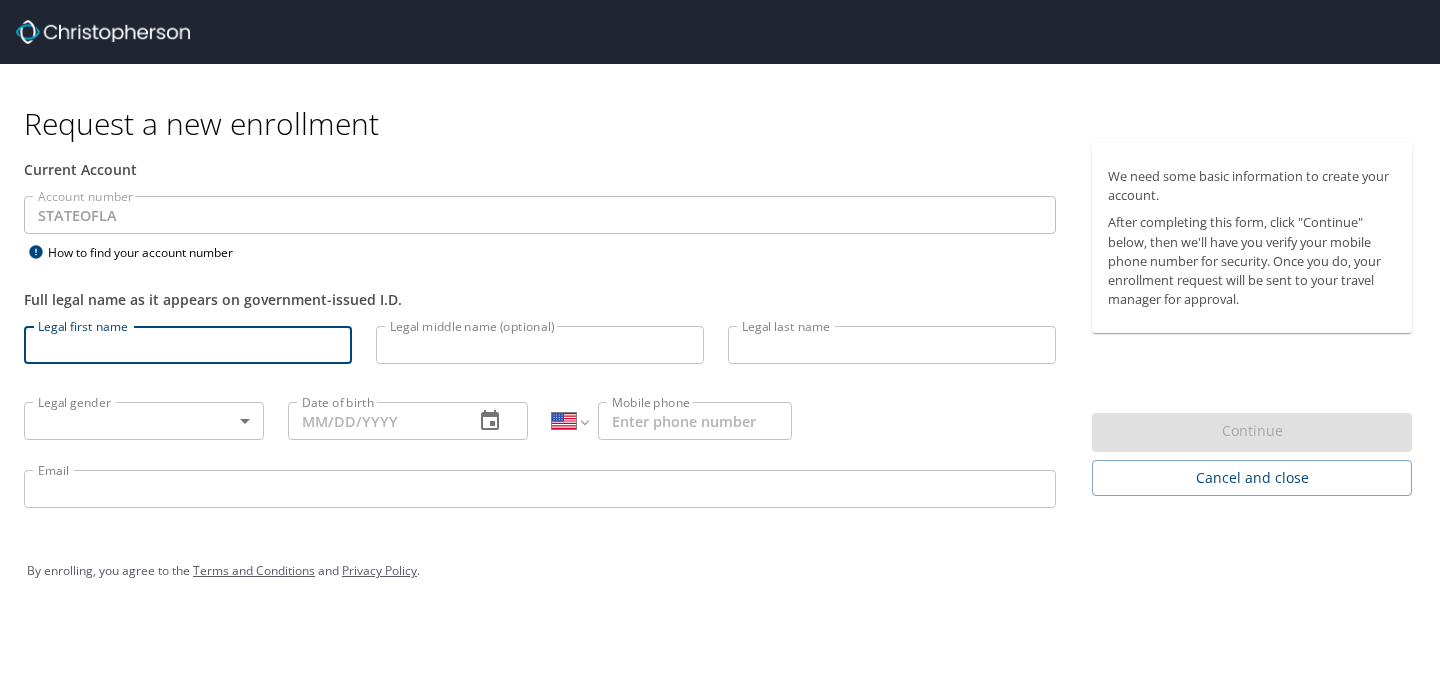 type on "Claire" 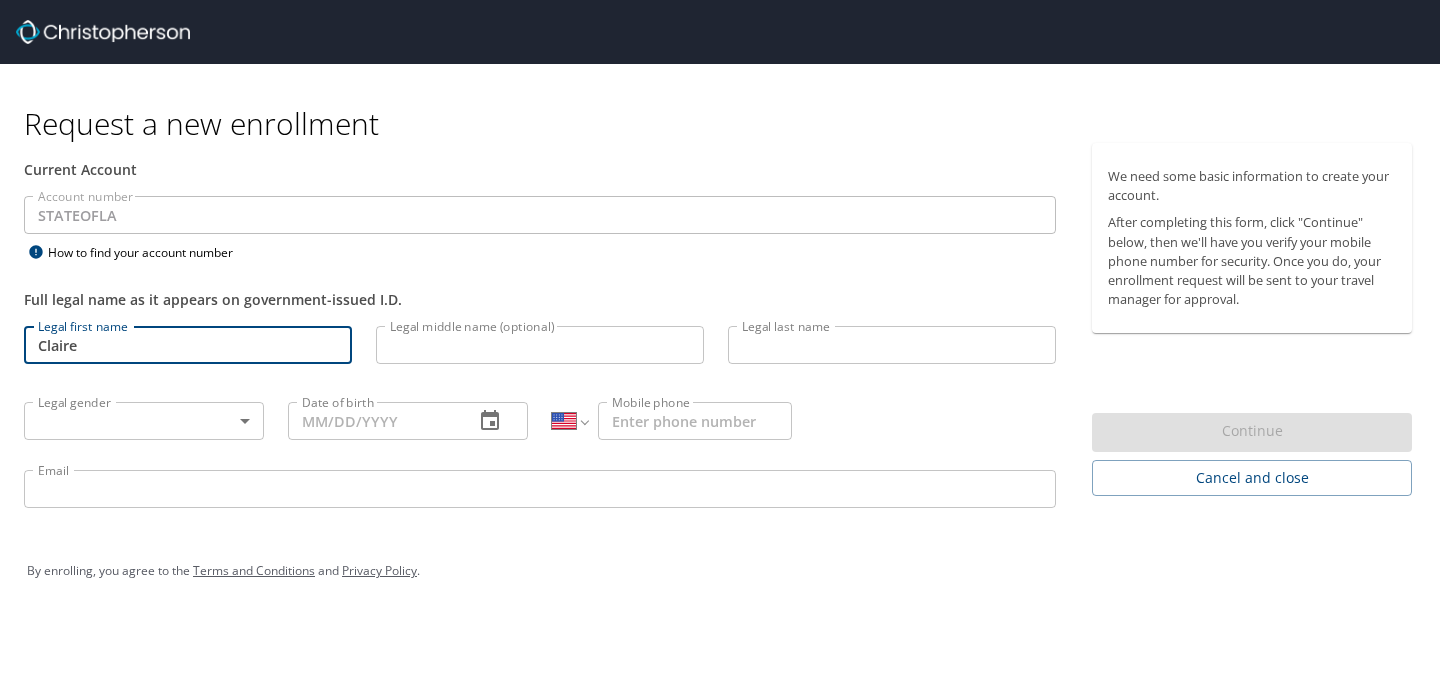 type on "L" 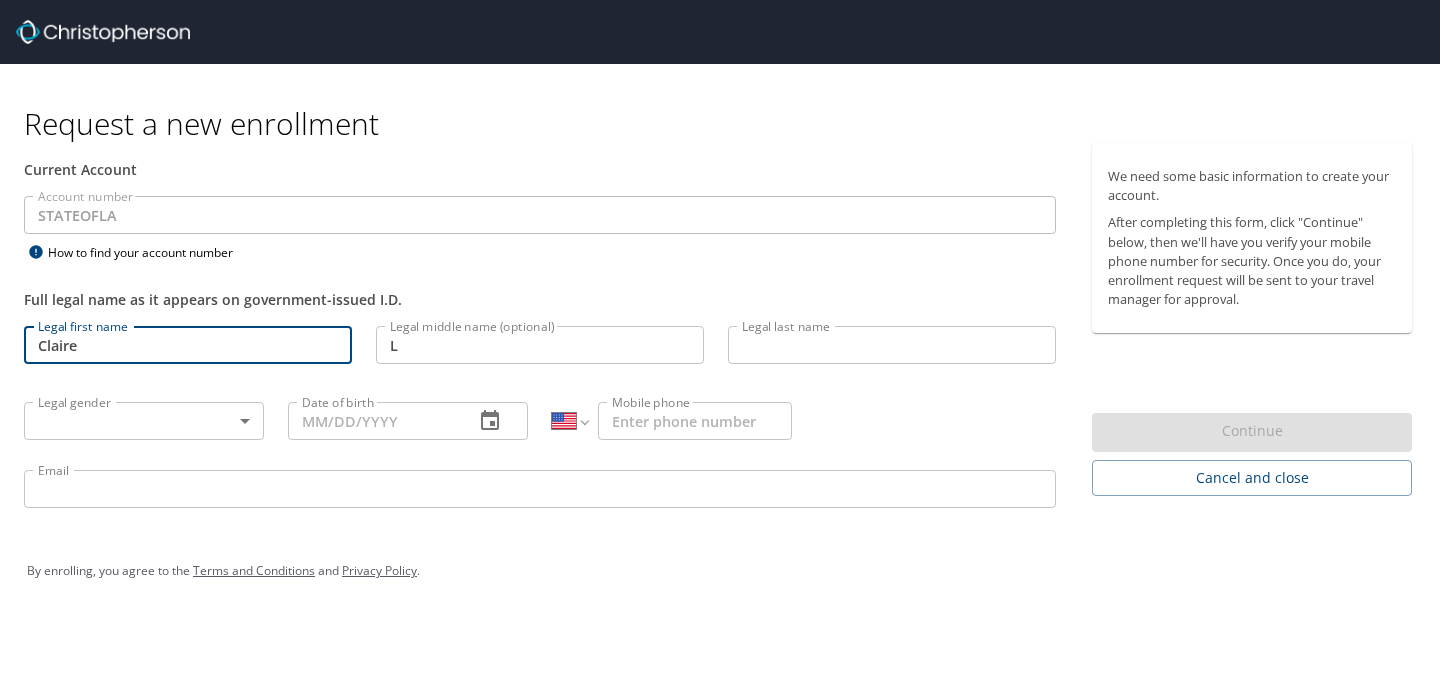 type on "Holder" 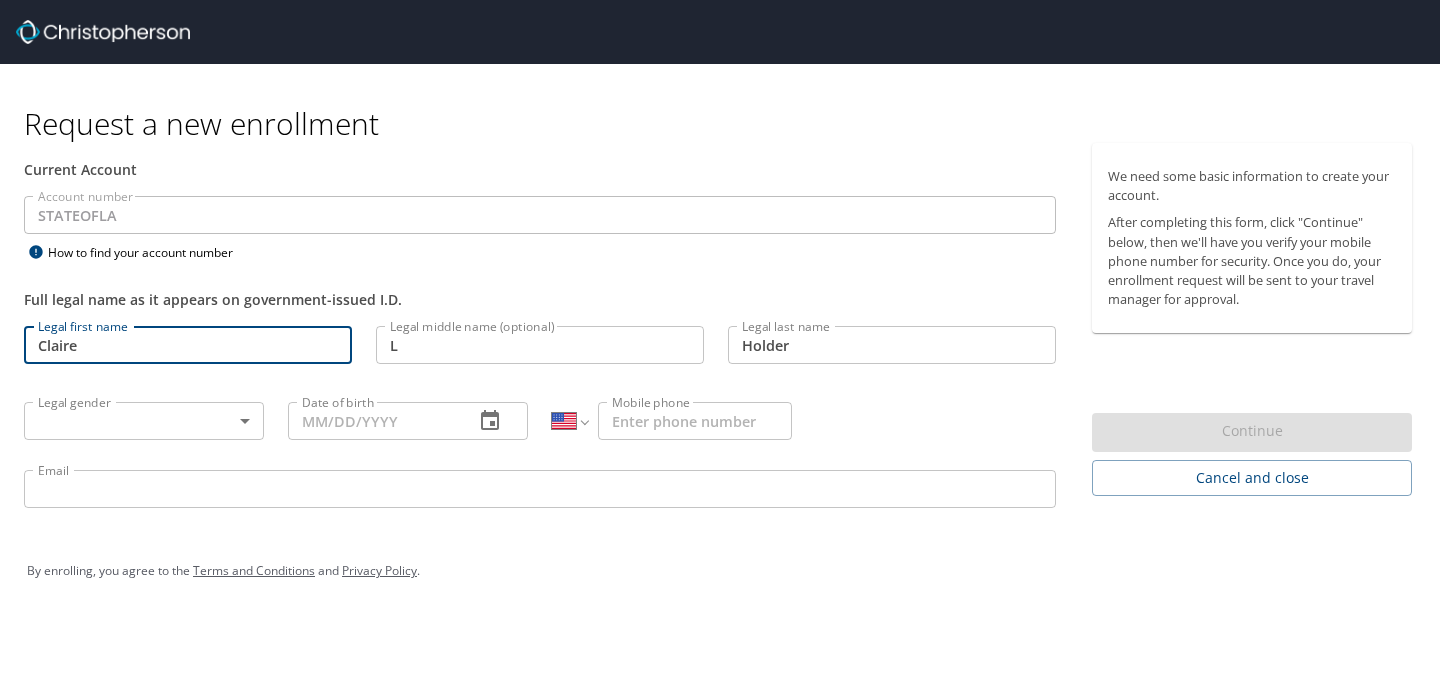 type on "(225) 936-0435" 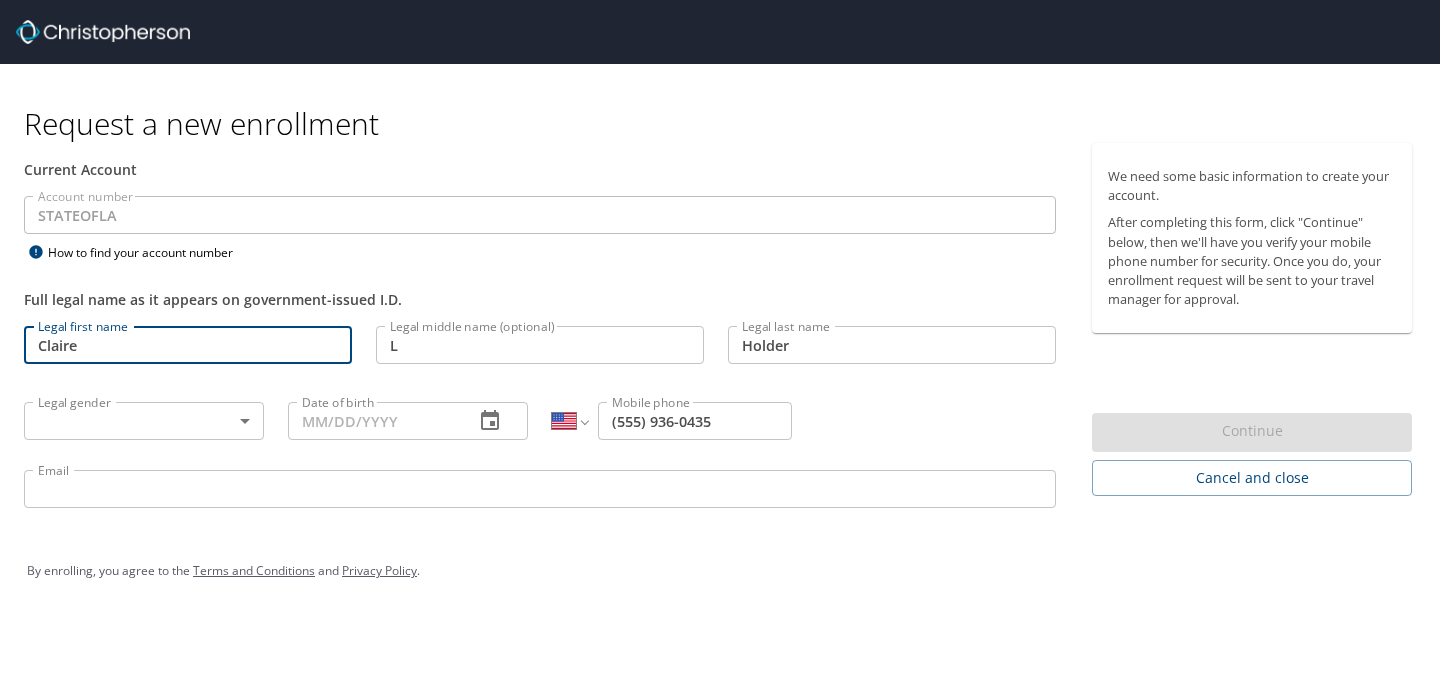 click on "Request a new enrollment Current Account Account number STATEOFLA Account number  How to find your account number Full legal name as it appears on government-issued I.D. Legal first name Claire Legal first name Legal middle name (optional) L Legal middle name (optional) Legal last name Holder Legal last name Legal gender ​ Legal gender Date of birth Date of birth International Afghanistan Åland Islands Albania Algeria American Samoa Andorra Angola Anguilla Antigua and Barbuda Argentina Armenia Aruba Ascension Island Australia Austria Azerbaijan Bahamas Bahrain Bangladesh Barbados Belarus Belgium Belize Benin Bermuda Bhutan Bolivia Bonaire, Sint Eustatius and Saba Bosnia and Herzegovina Botswana Brazil British Indian Ocean Territory Brunei Darussalam Bulgaria Burkina Faso Burma Burundi Cambodia Cameroon Canada Cape Verde Cayman Islands Central African Republic Chad Chile China Christmas Island Cocos (Keeling) Islands Colombia Comoros Congo Congo, Democratic Republic of the Cook Islands Costa Rica Croatia" at bounding box center [720, 349] 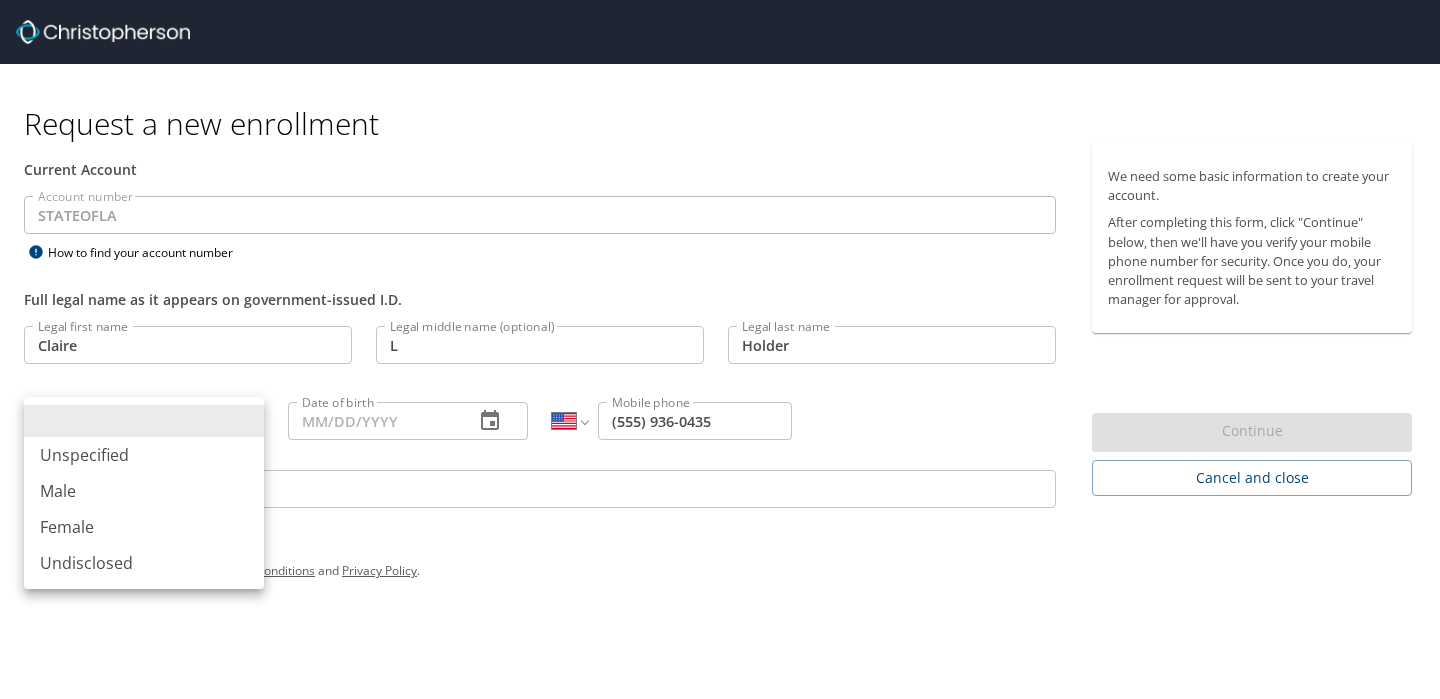 click on "Female" at bounding box center [144, 527] 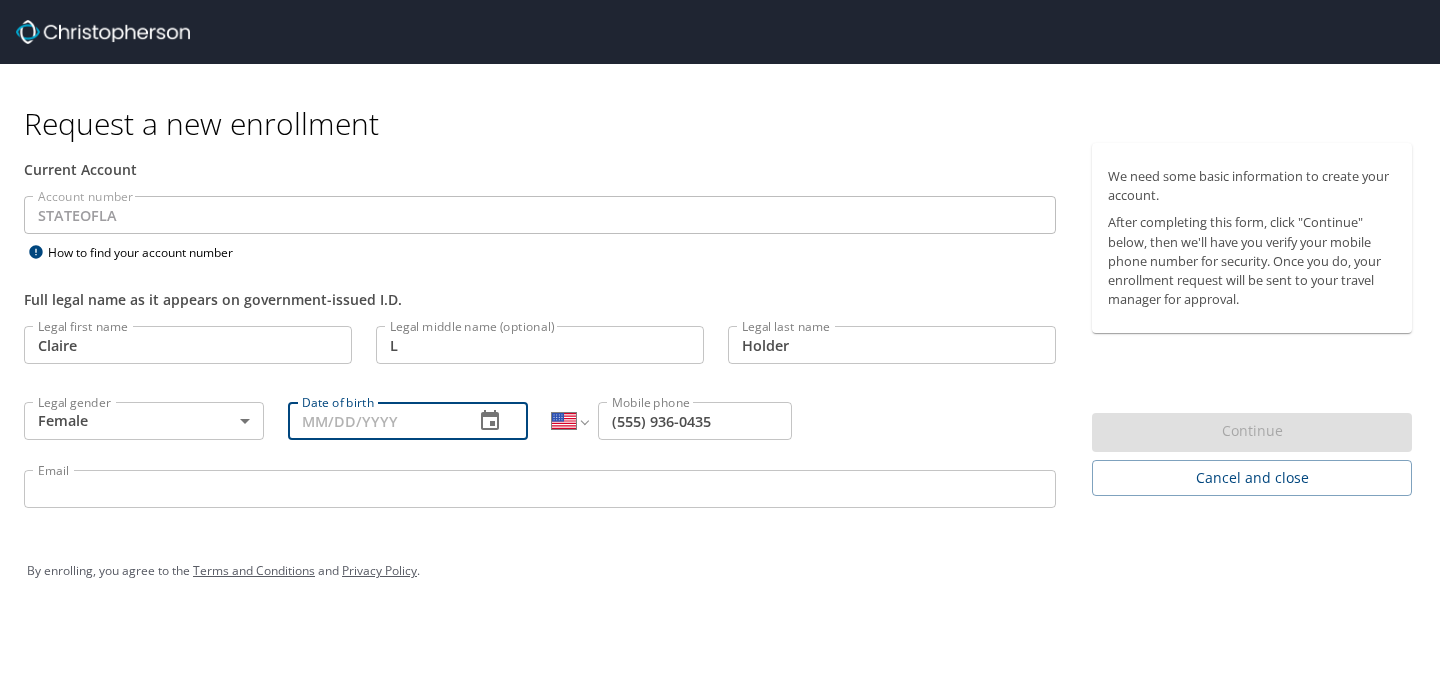 click on "Date of birth" at bounding box center (373, 421) 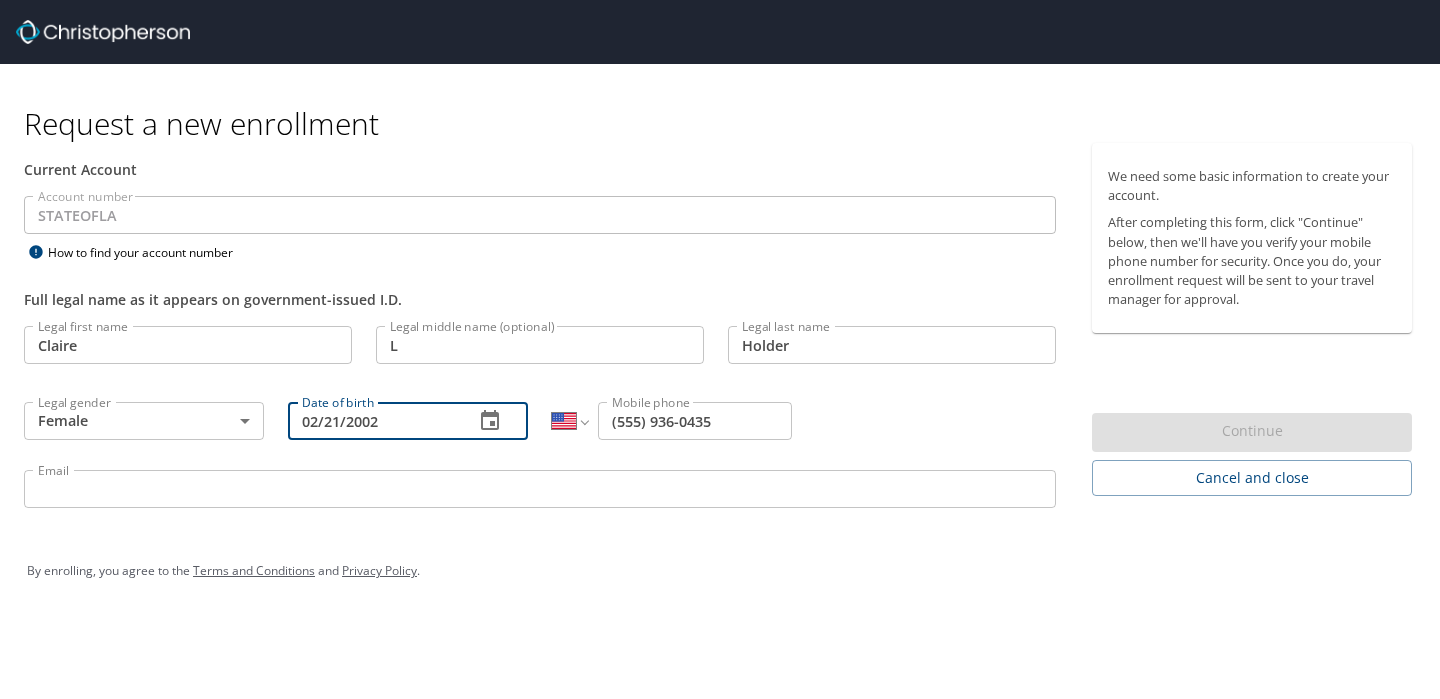 type on "02/21/2002" 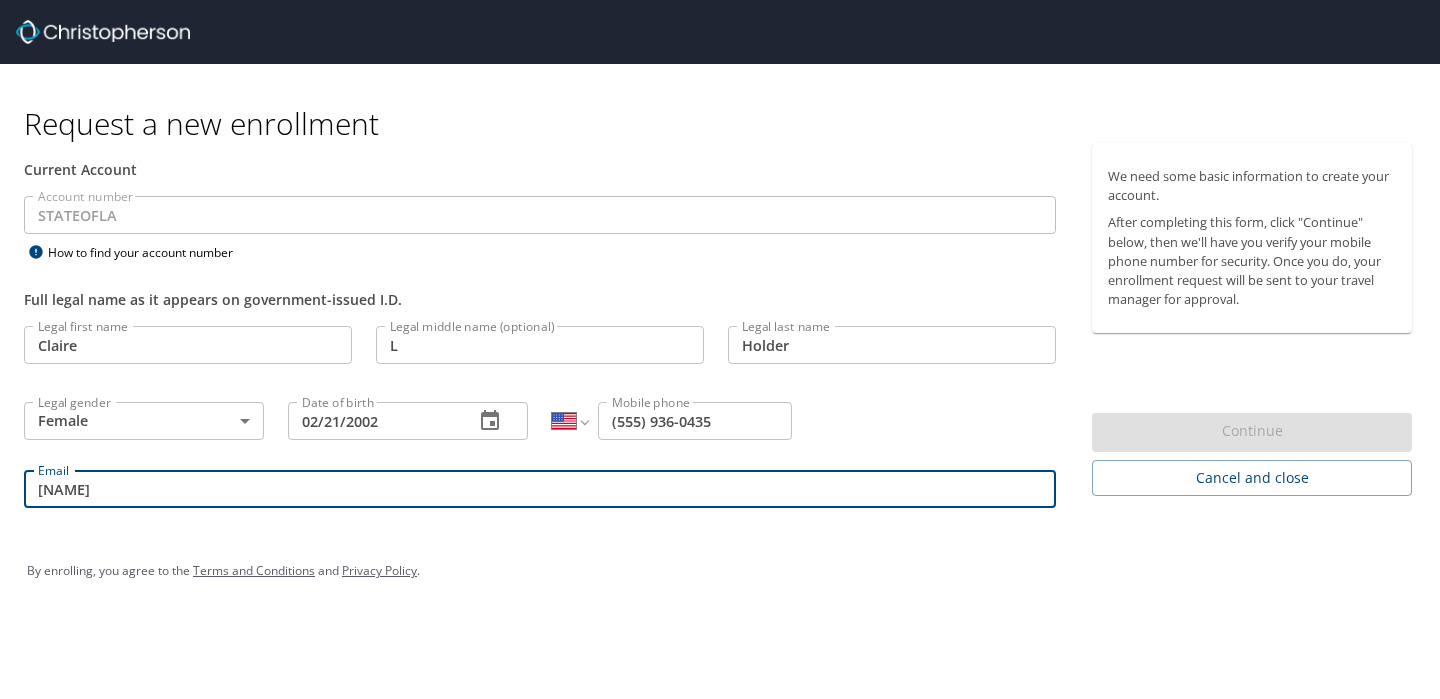 type on "chold2@lsuhsc.edu" 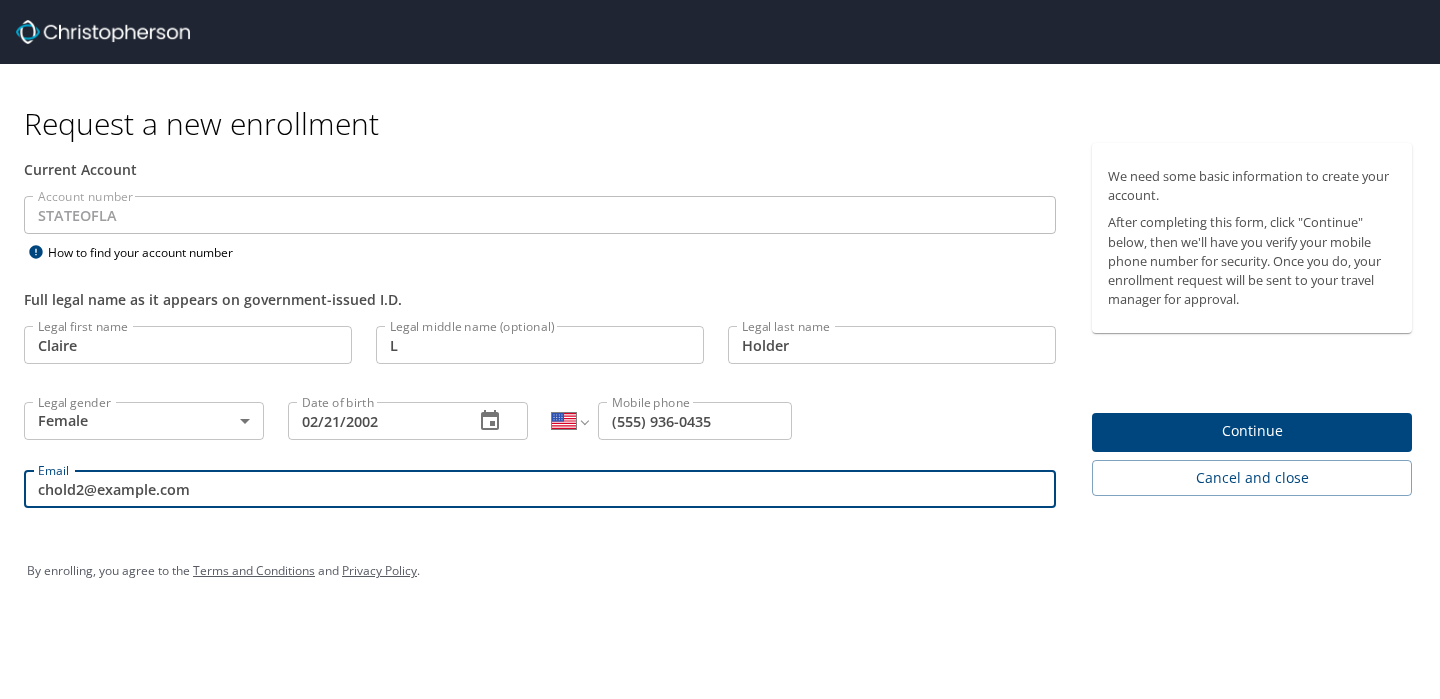 click on "By enrolling, you agree to the   Terms and Conditions   and   Privacy Policy ." at bounding box center [720, 571] 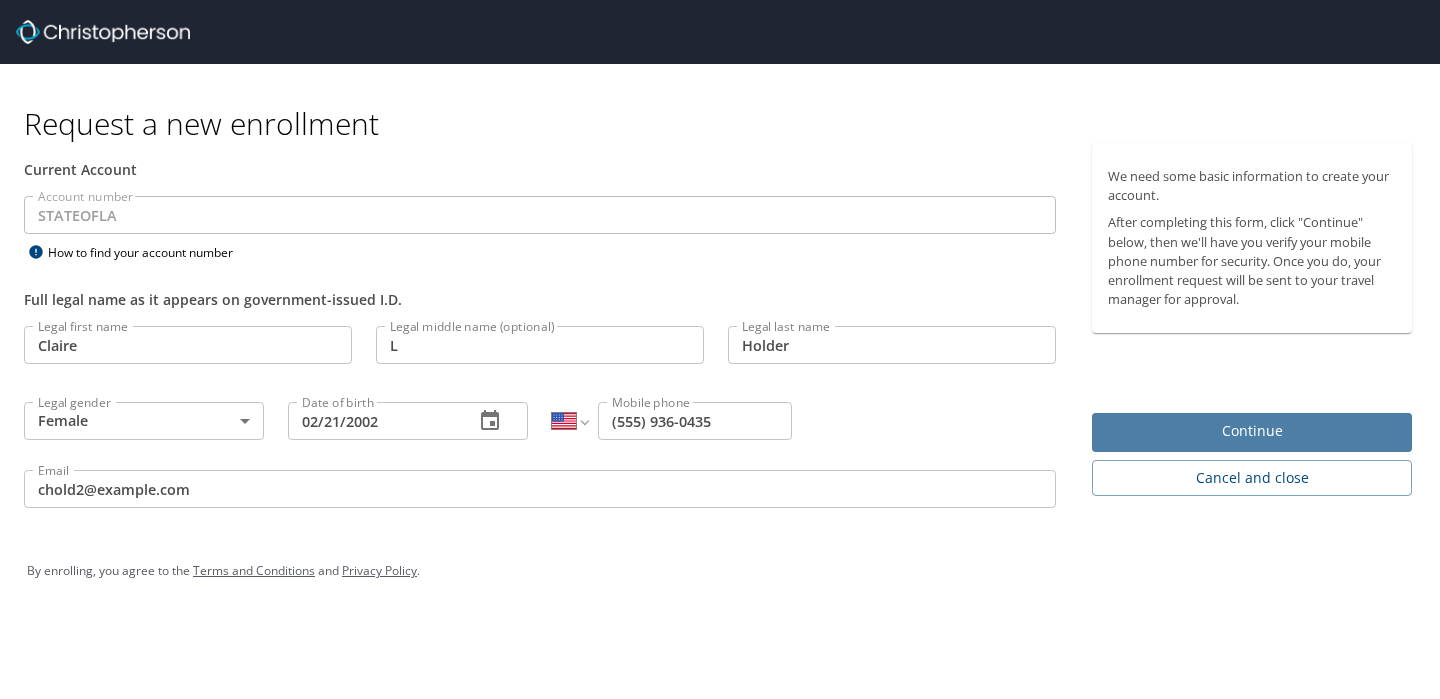 click on "Continue" at bounding box center (1252, 431) 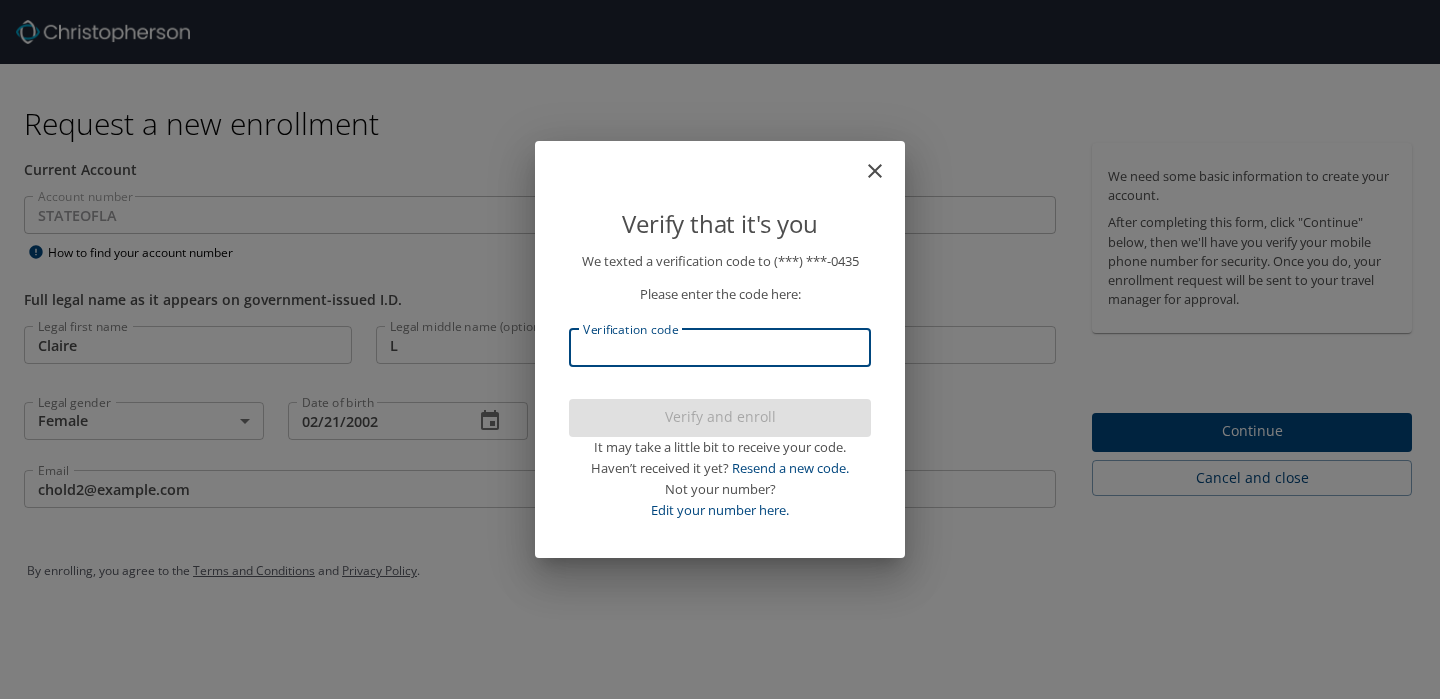 click on "Verification code" at bounding box center [720, 348] 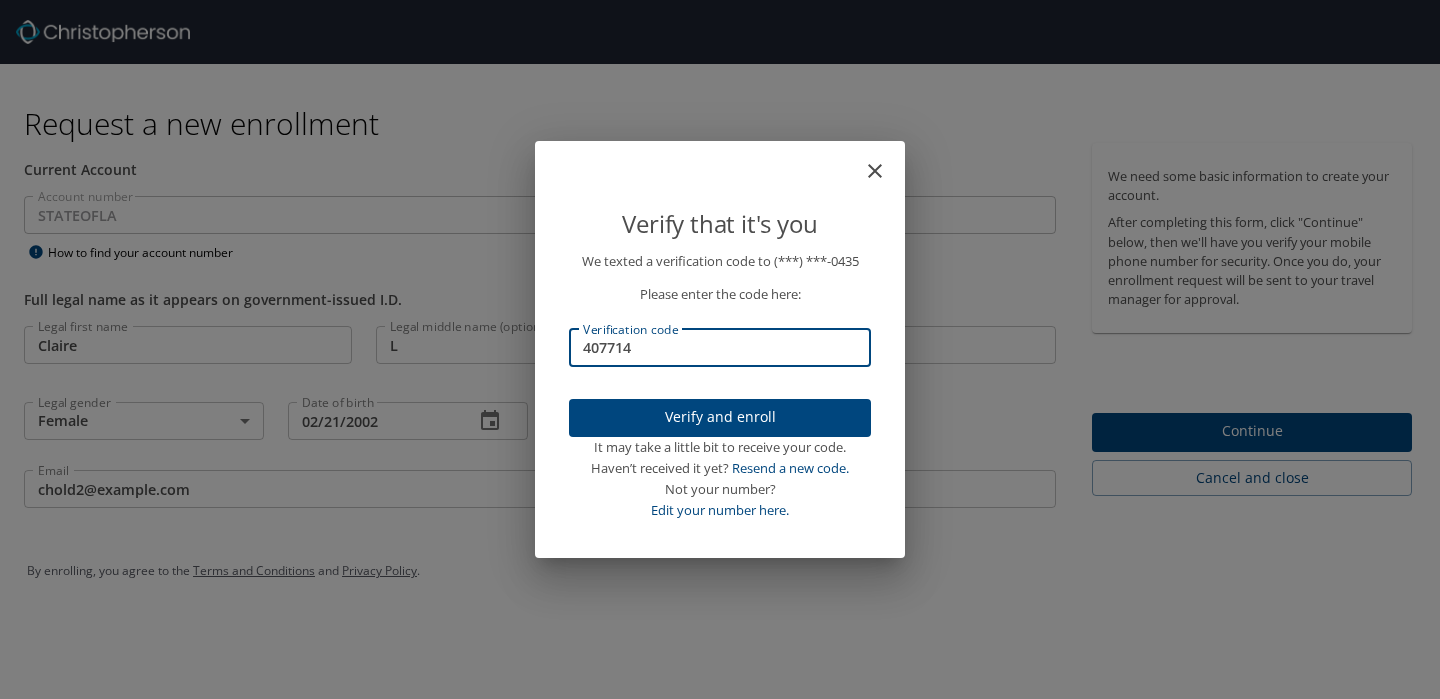 type on "407714" 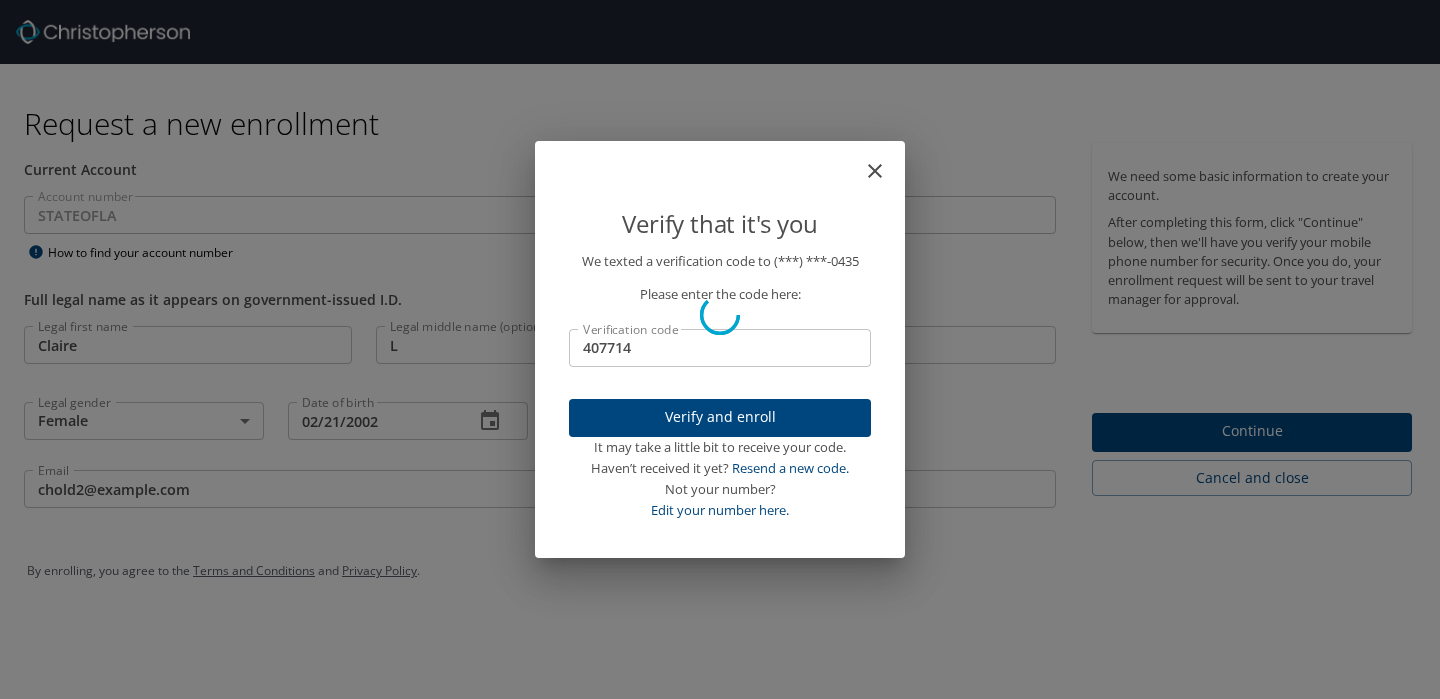 type 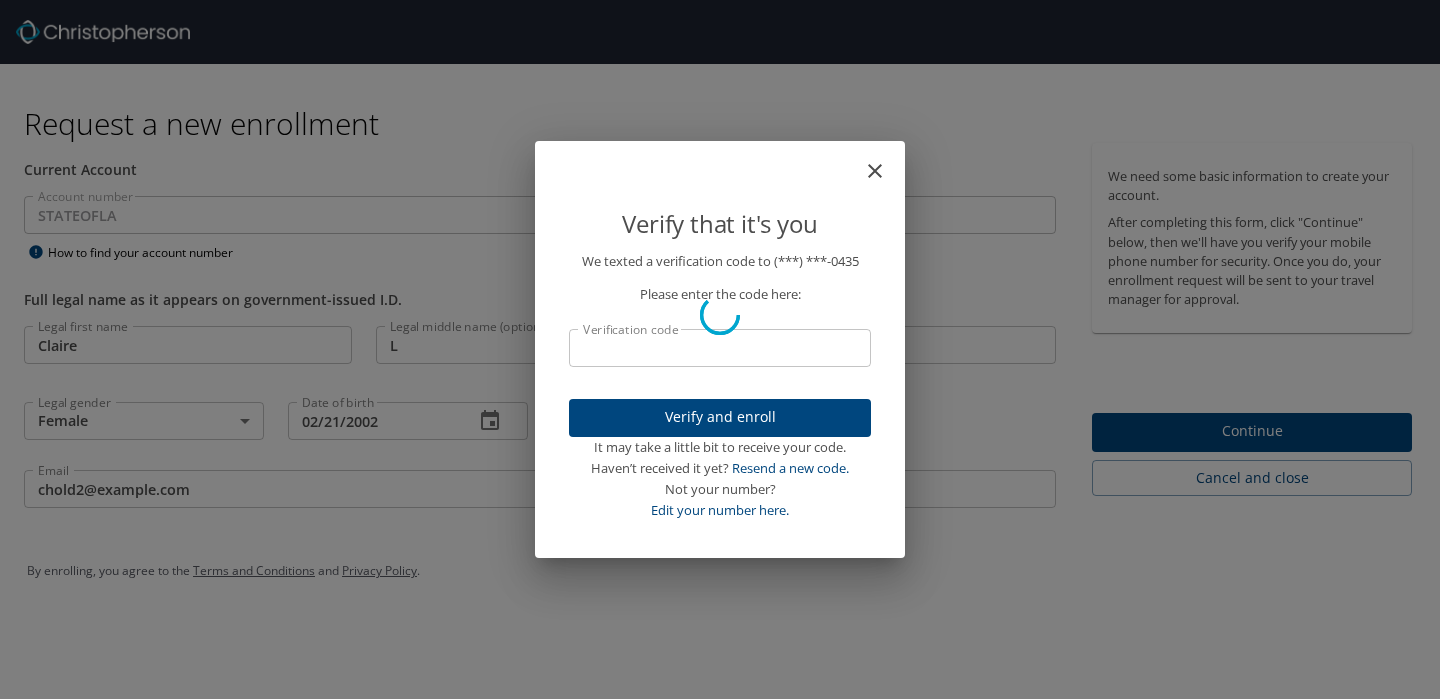 click on "Verify that it's you We texted a verification code to (***) ***- 0435 Please enter the code here: Verification code Verification code Verify and enroll It may take a little bit to receive your code. Haven’t received it yet?   Resend a new code. Not your number? Edit your number here." at bounding box center [720, 349] 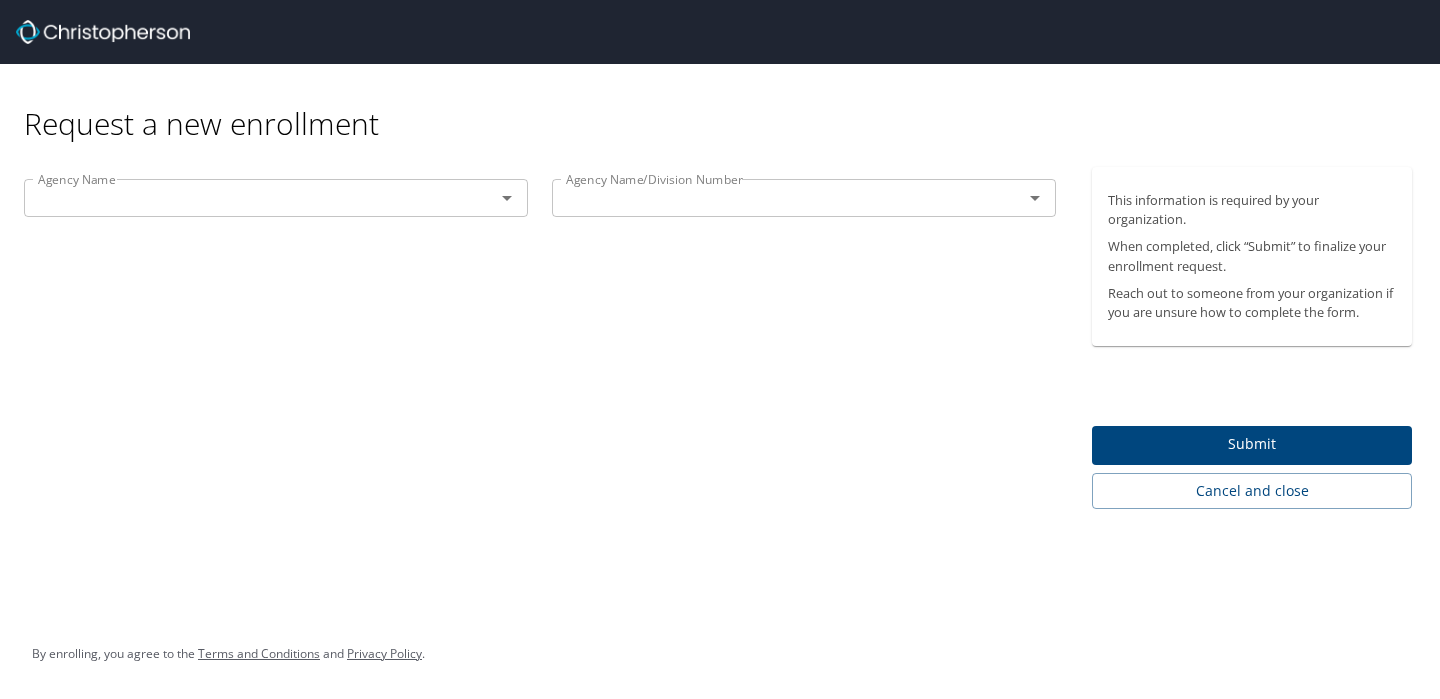 click at bounding box center (493, 198) 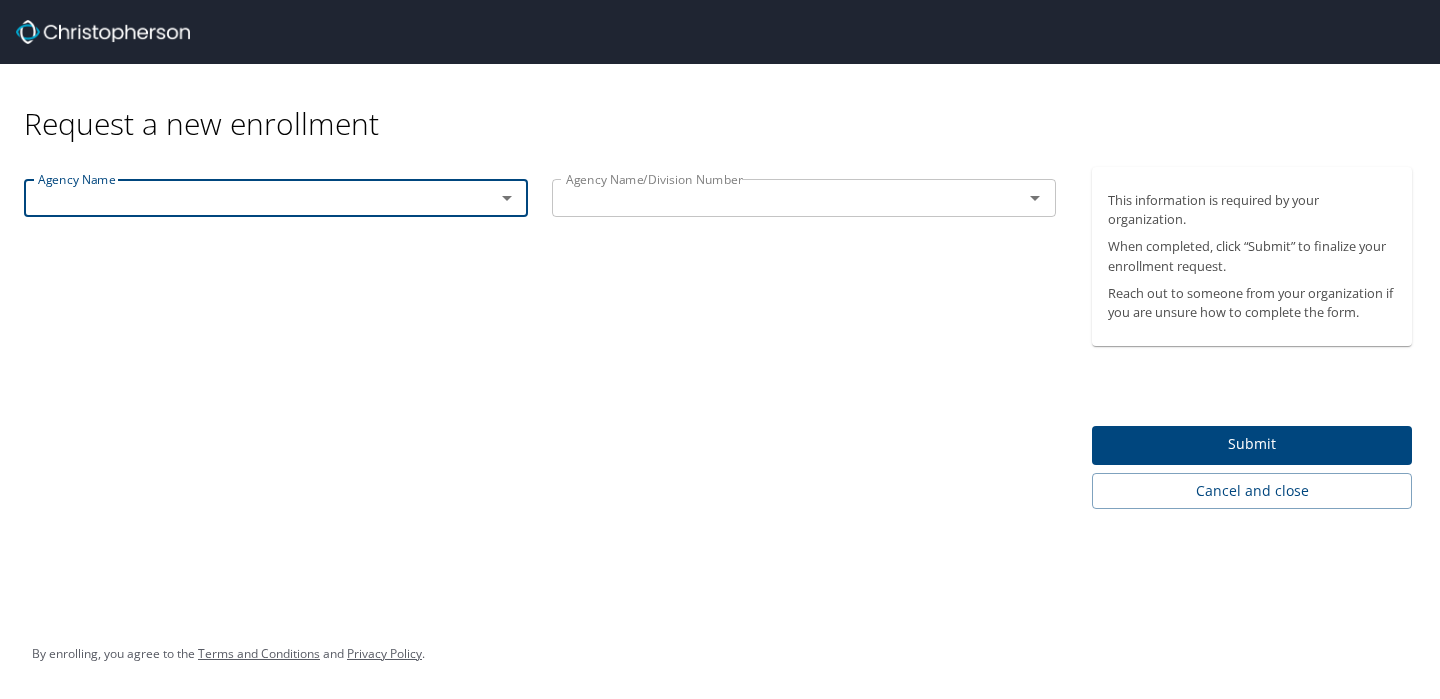 click 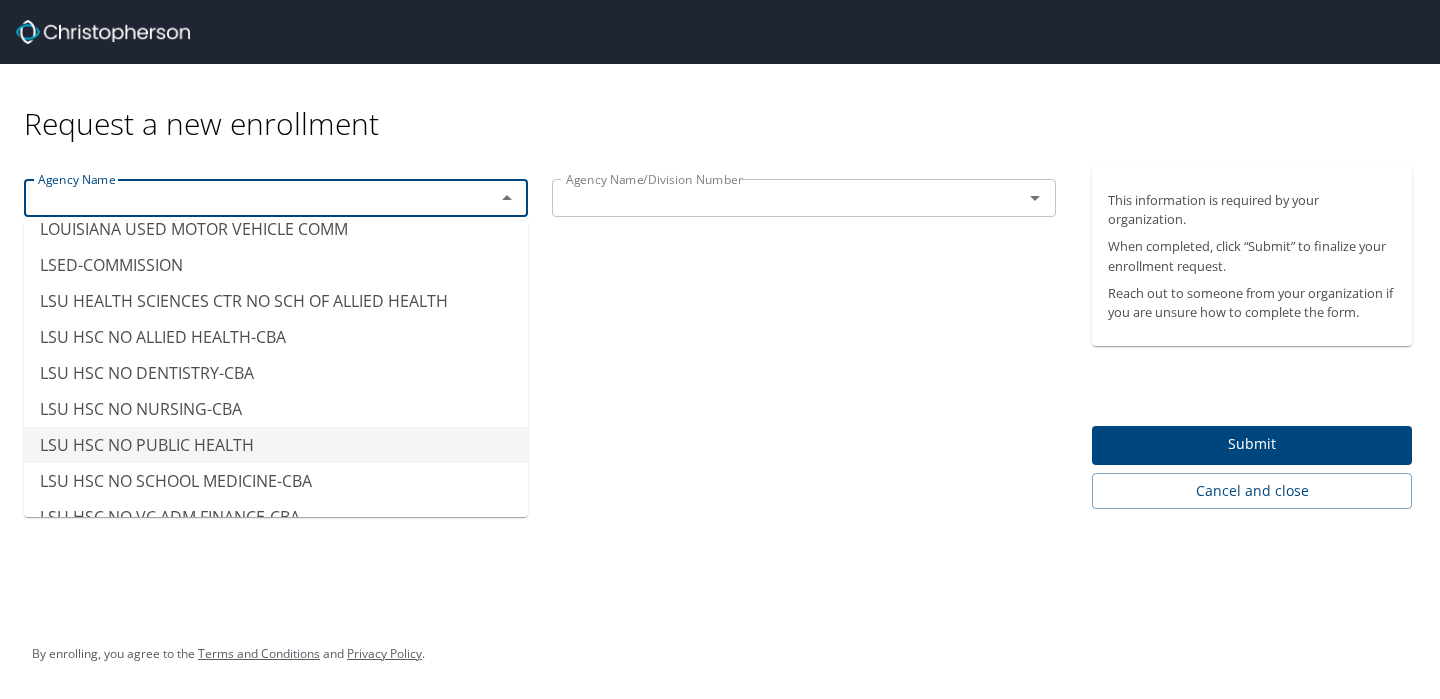 scroll, scrollTop: 9663, scrollLeft: 0, axis: vertical 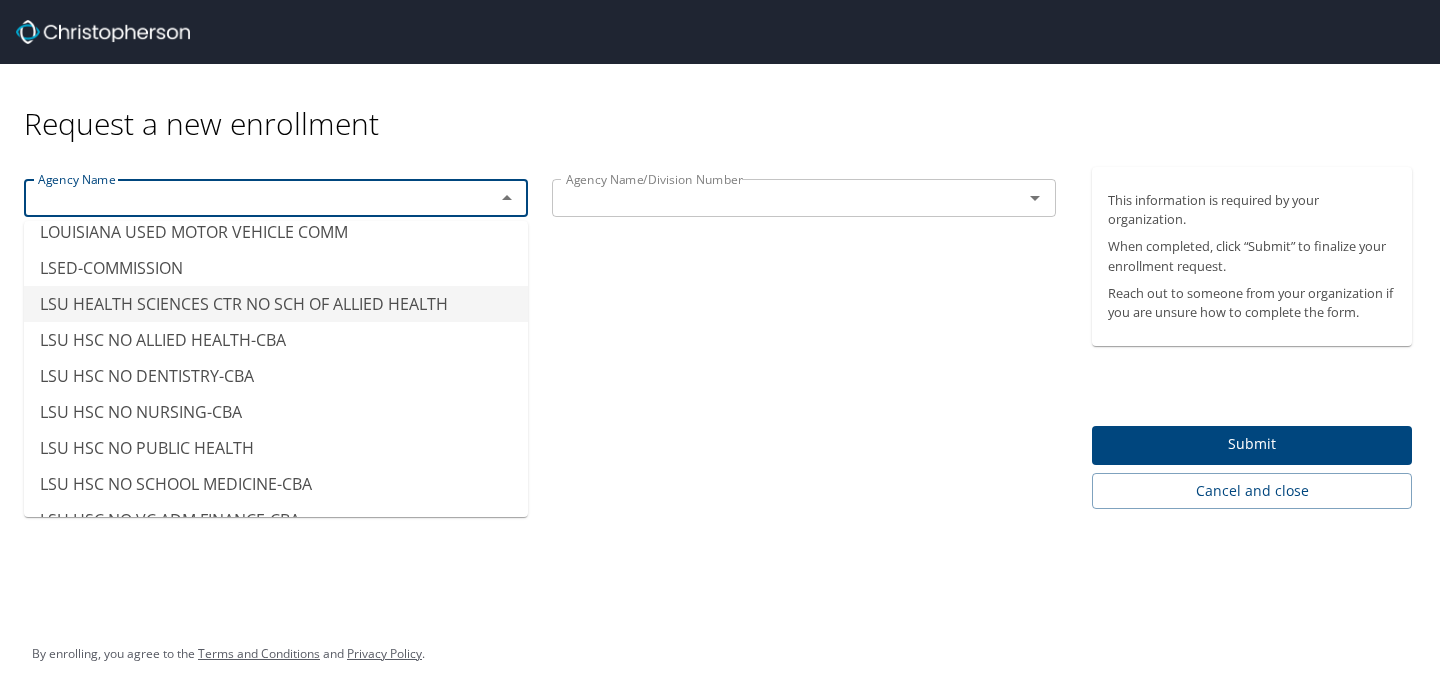 click on "LSU HEALTH SCIENCES CTR NO SCH OF ALLIED HEALTH" at bounding box center [276, 304] 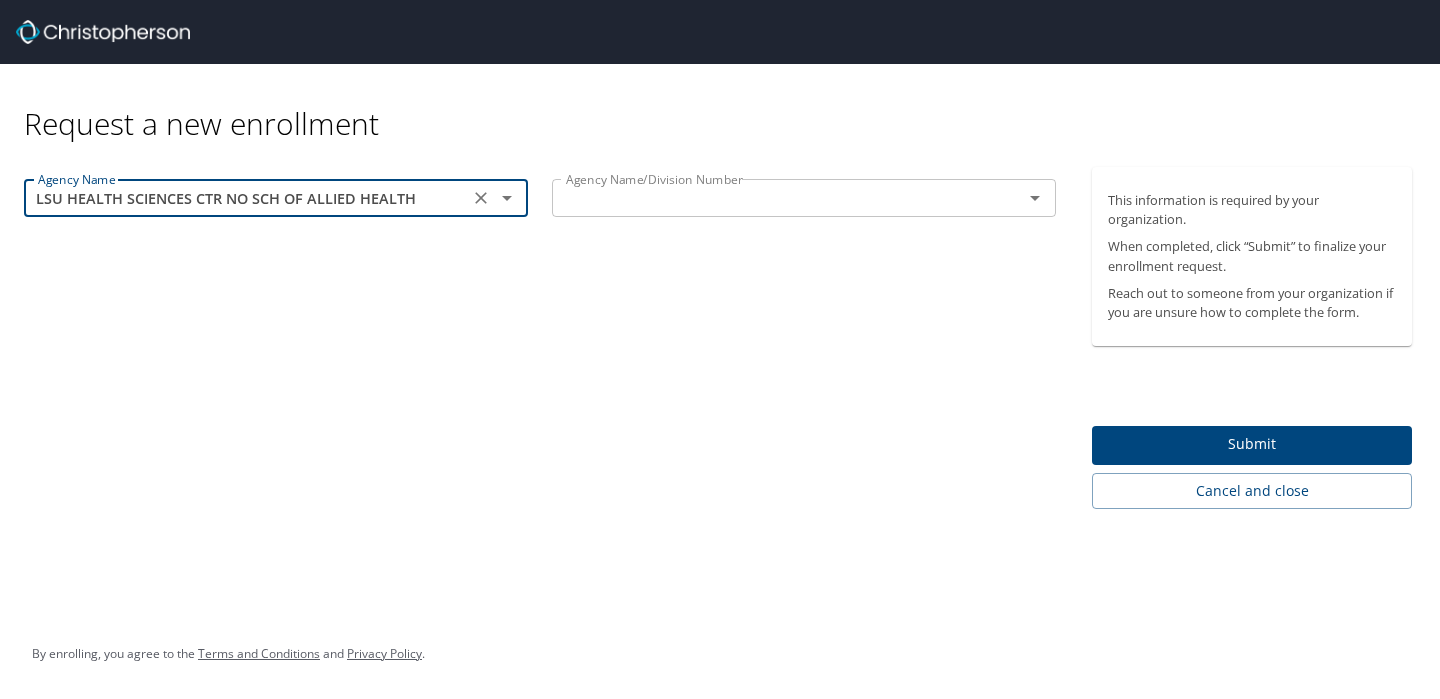click on "Agency Name/Division Number   Agency Name/Division Number" at bounding box center (804, 200) 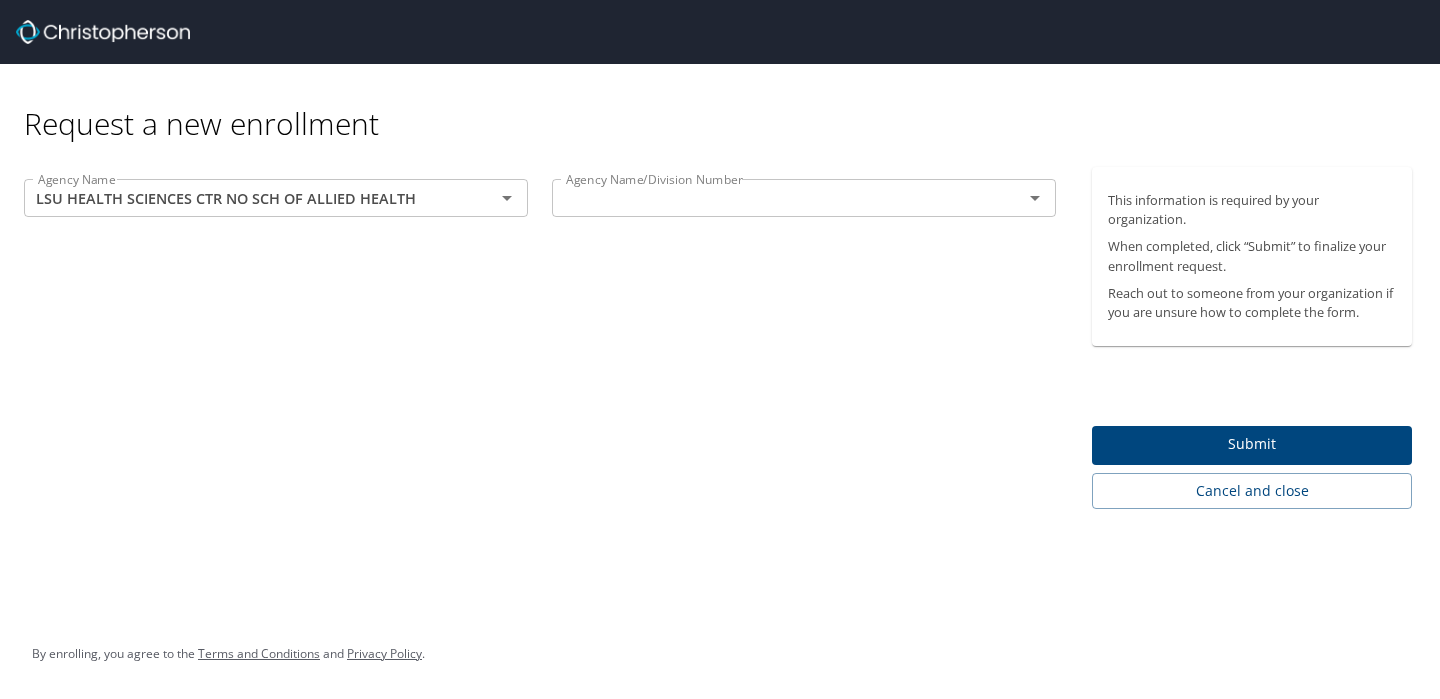 click on "Agency Name   LSU HEALTH SCIENCES CTR NO SCH OF ALLIED HEALTH Agency Name   Agency Name/Division Number   Agency Name/Division Number" at bounding box center [540, 338] 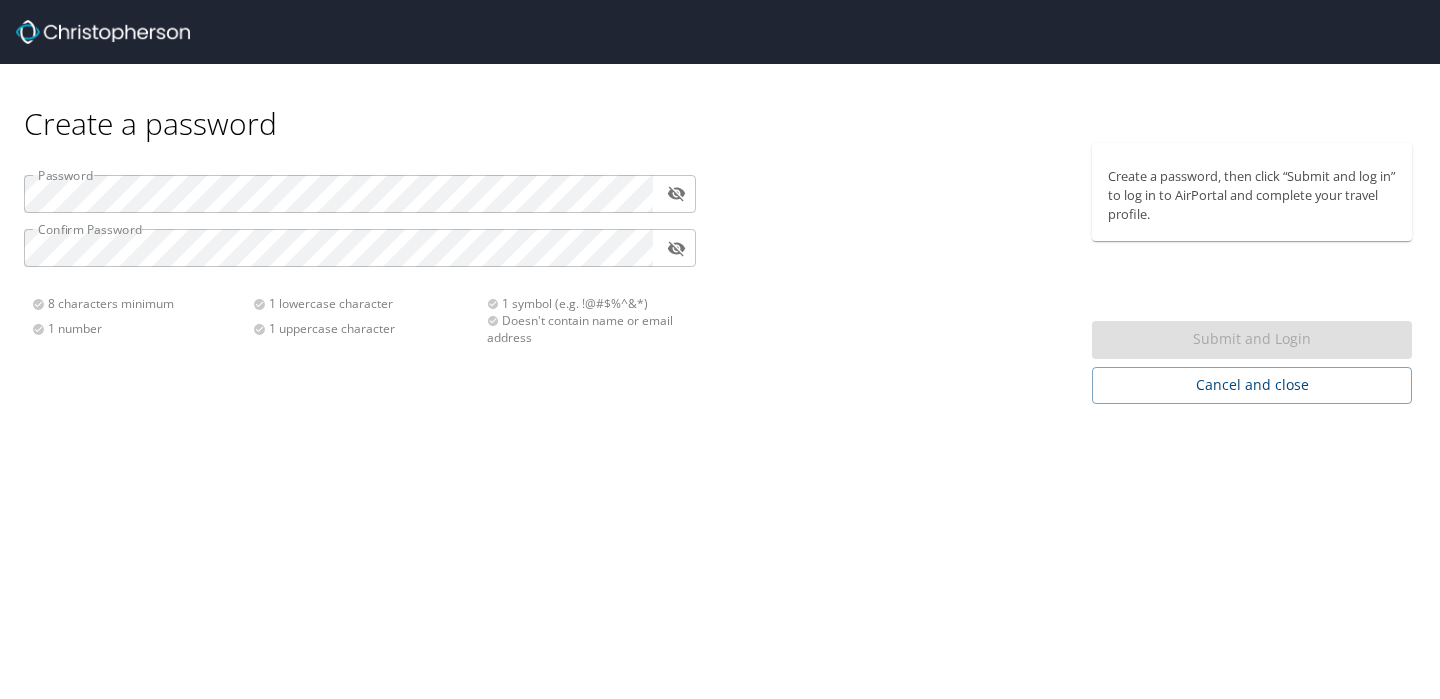 scroll, scrollTop: 0, scrollLeft: 0, axis: both 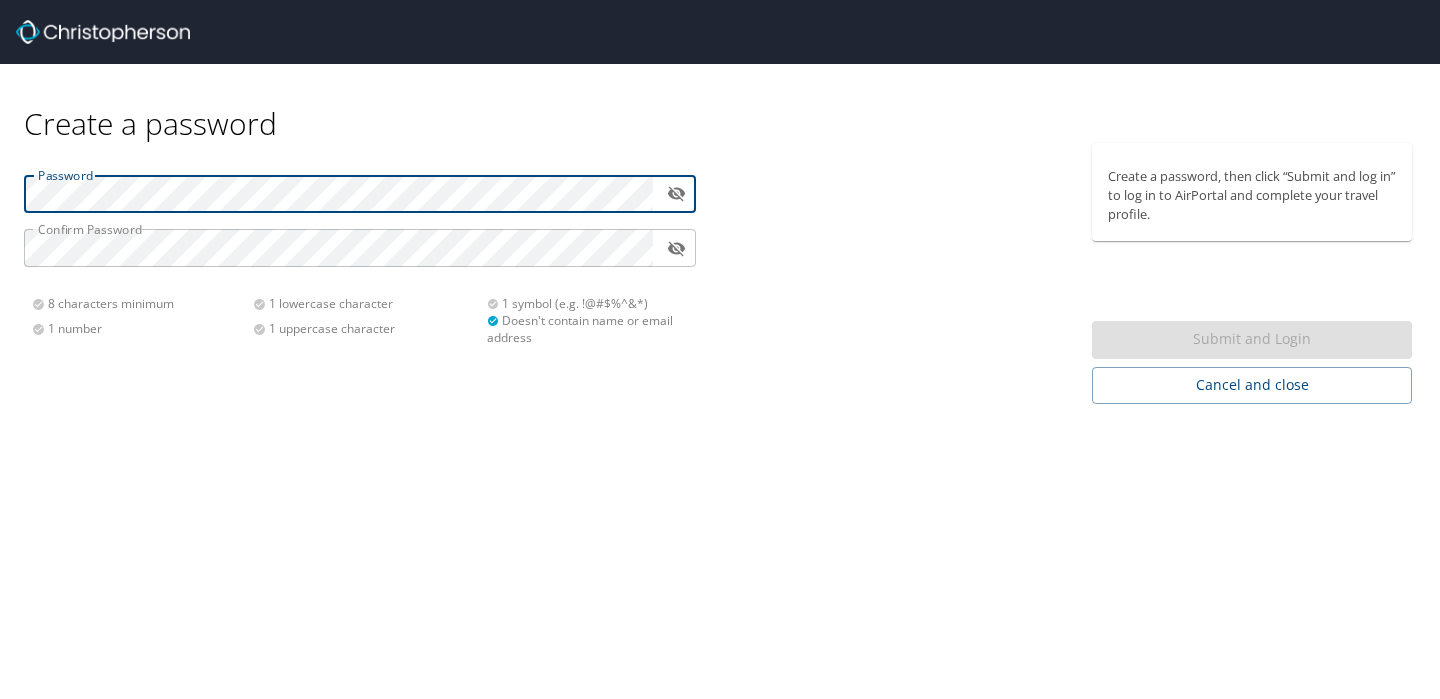 click 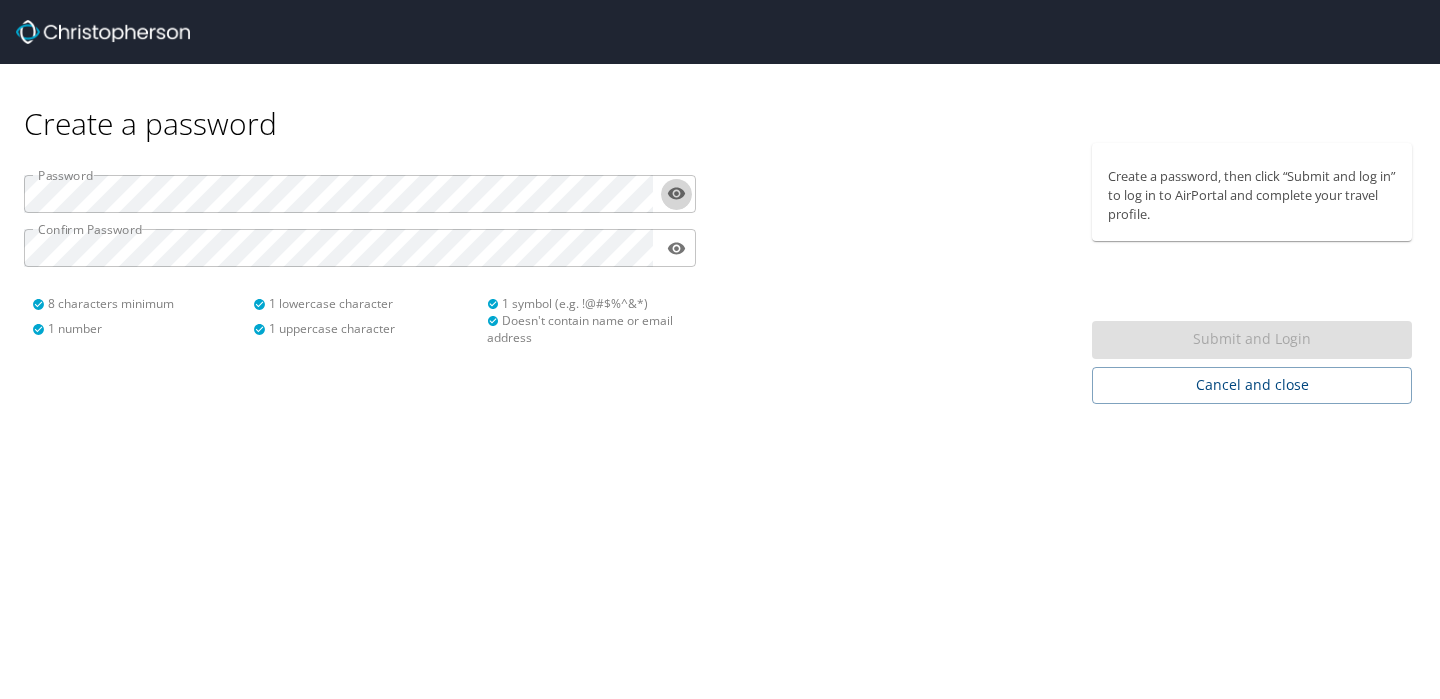type 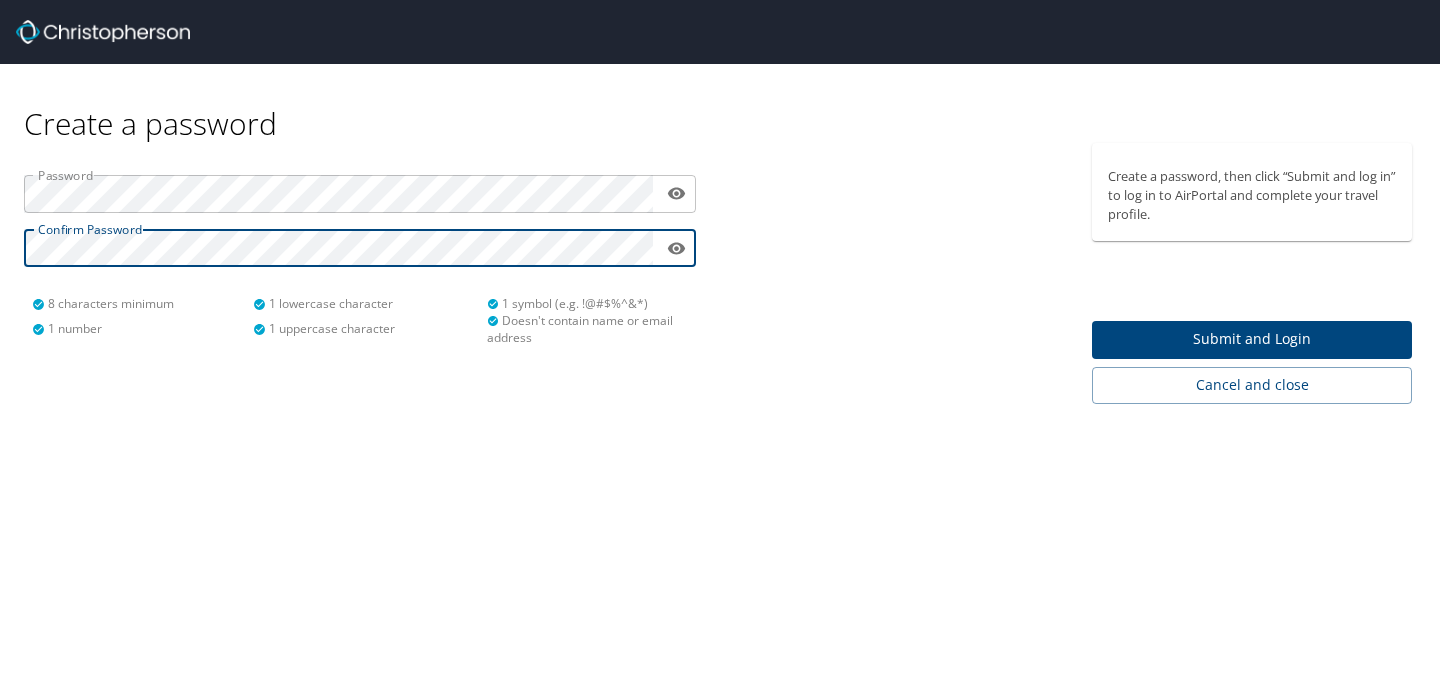 click on "Submit and Login" at bounding box center (1252, 339) 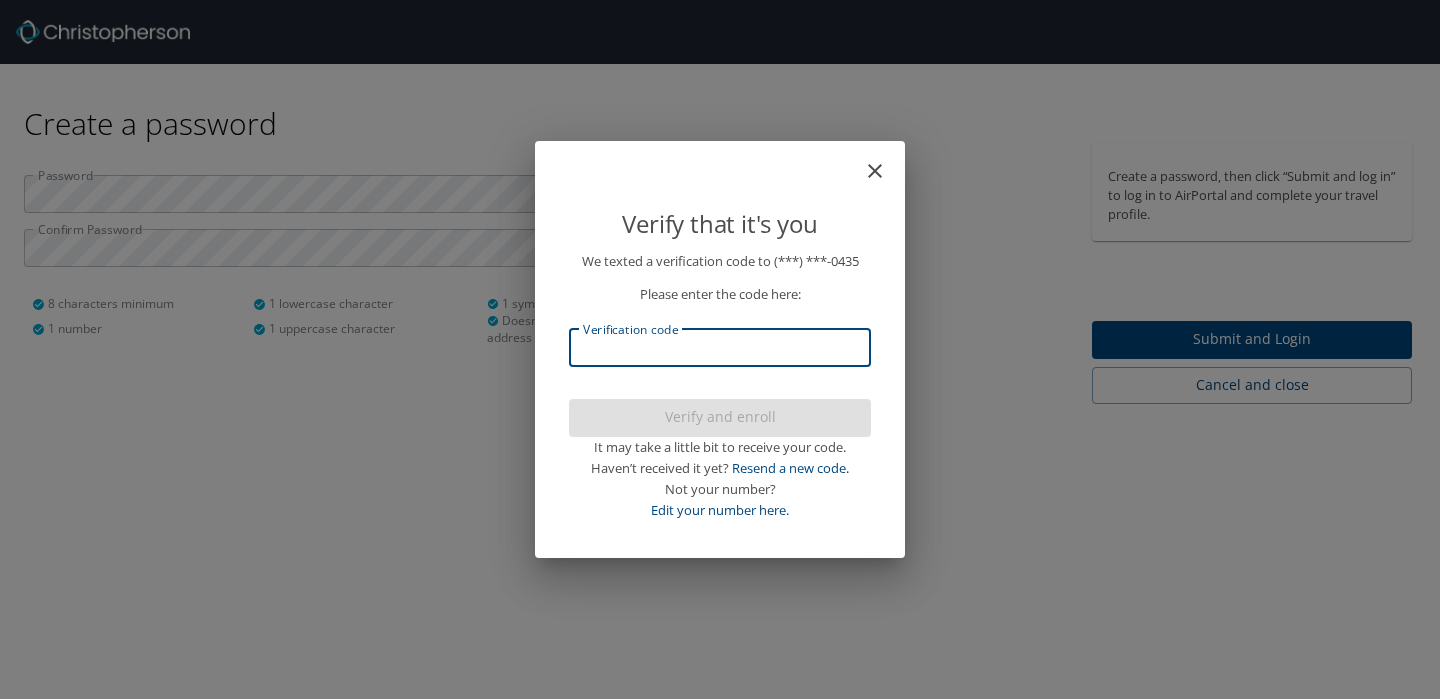 click on "Verification code" at bounding box center (720, 348) 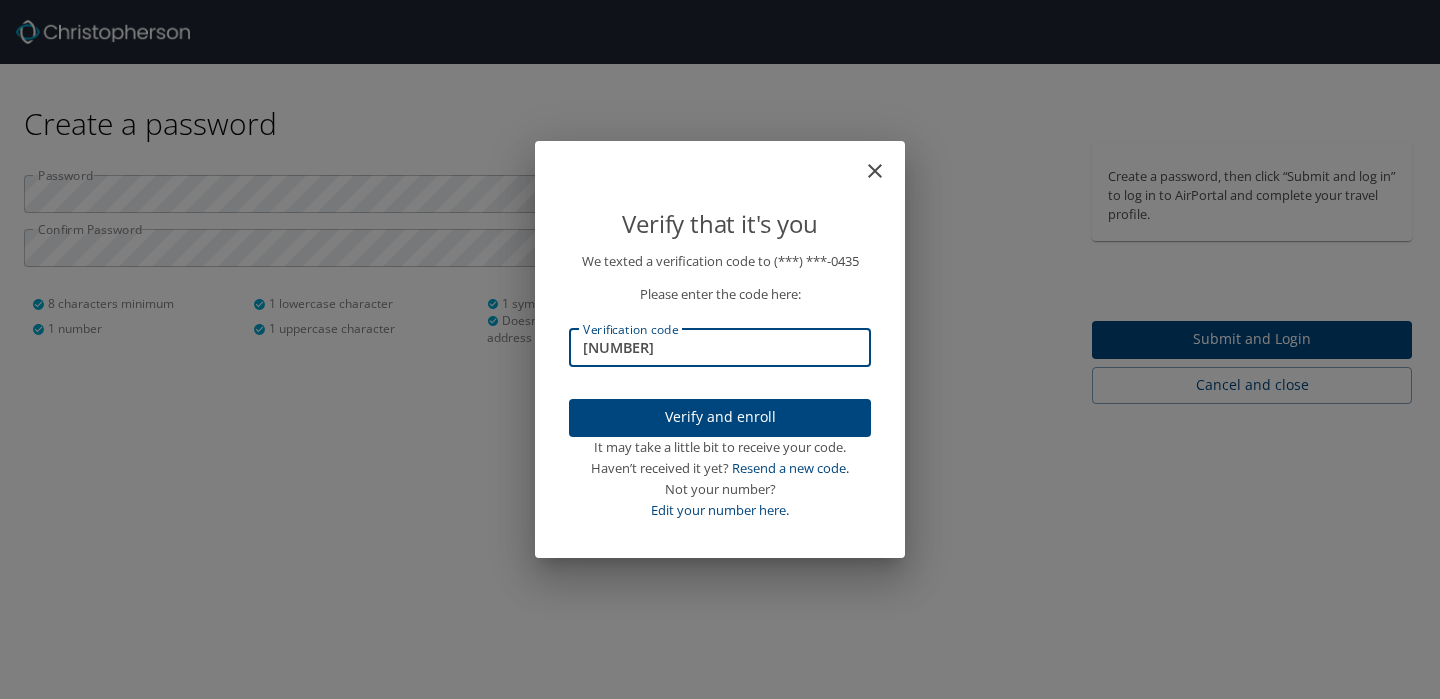 type on "417717" 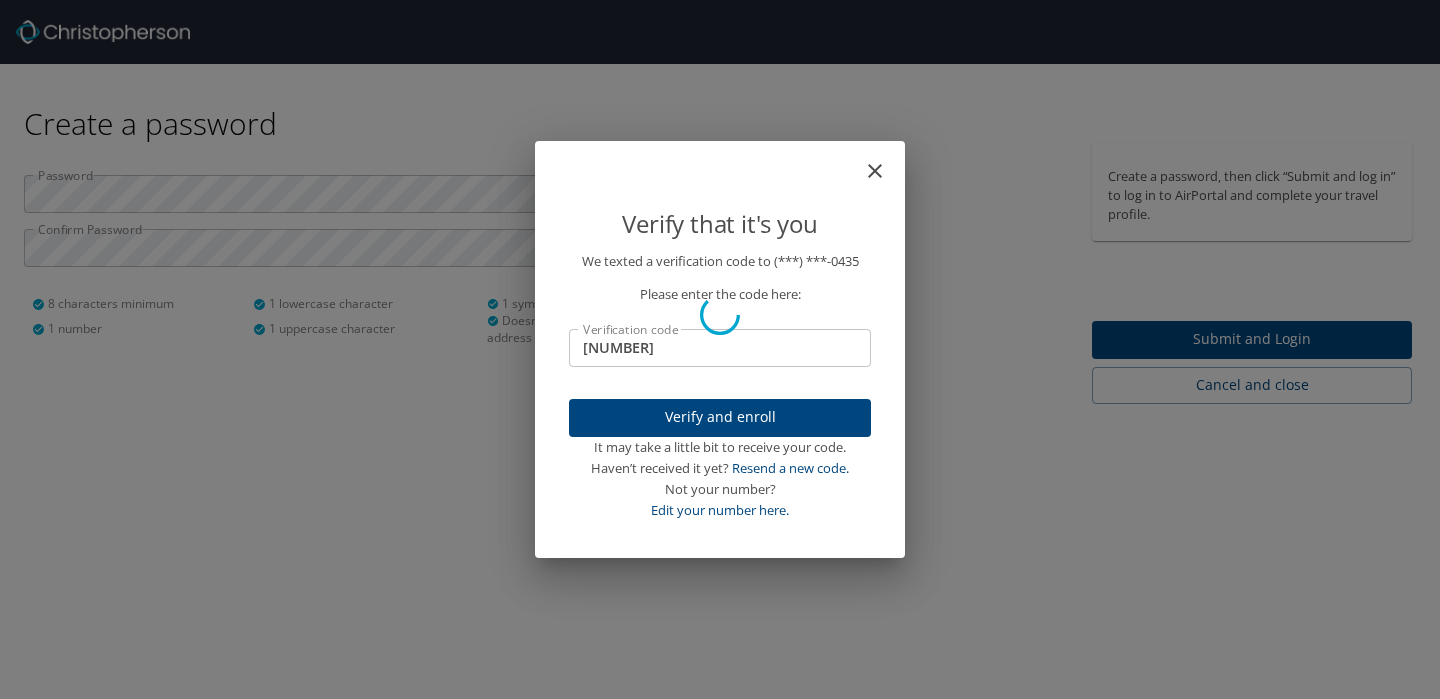 type 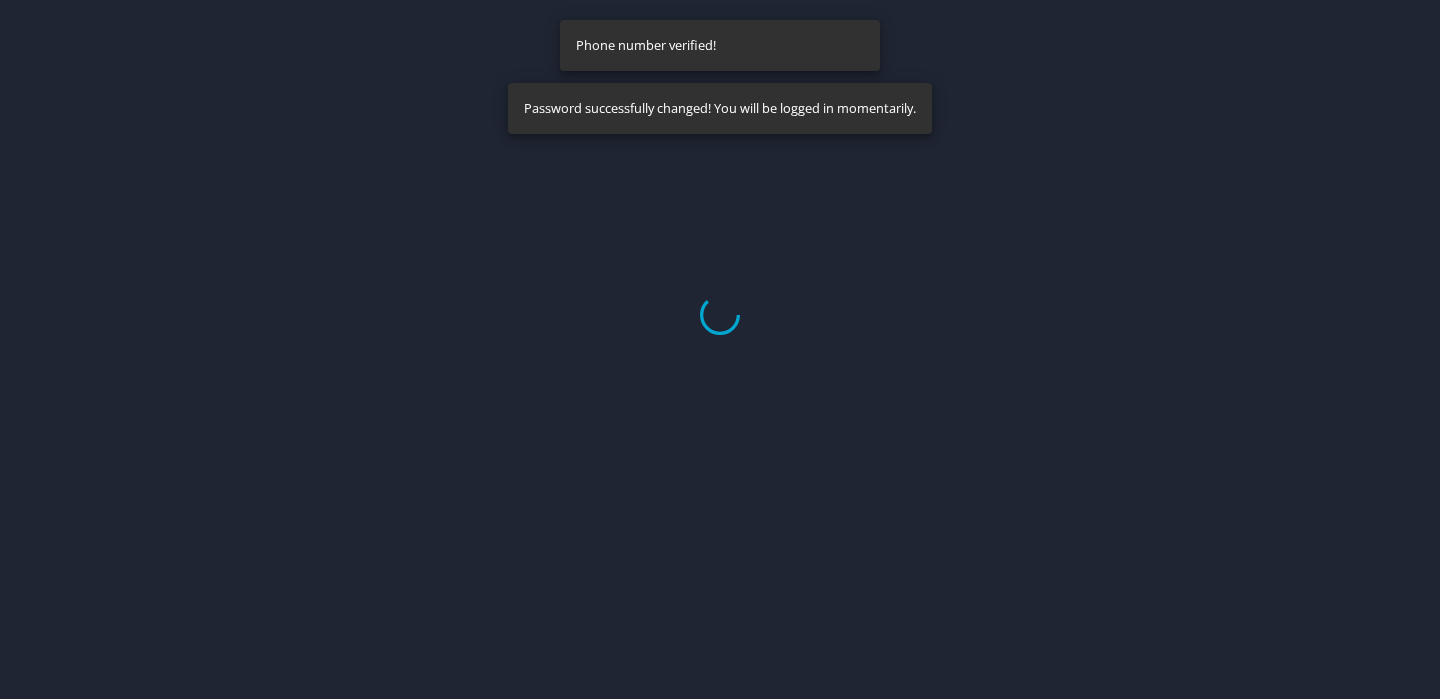 select on "US" 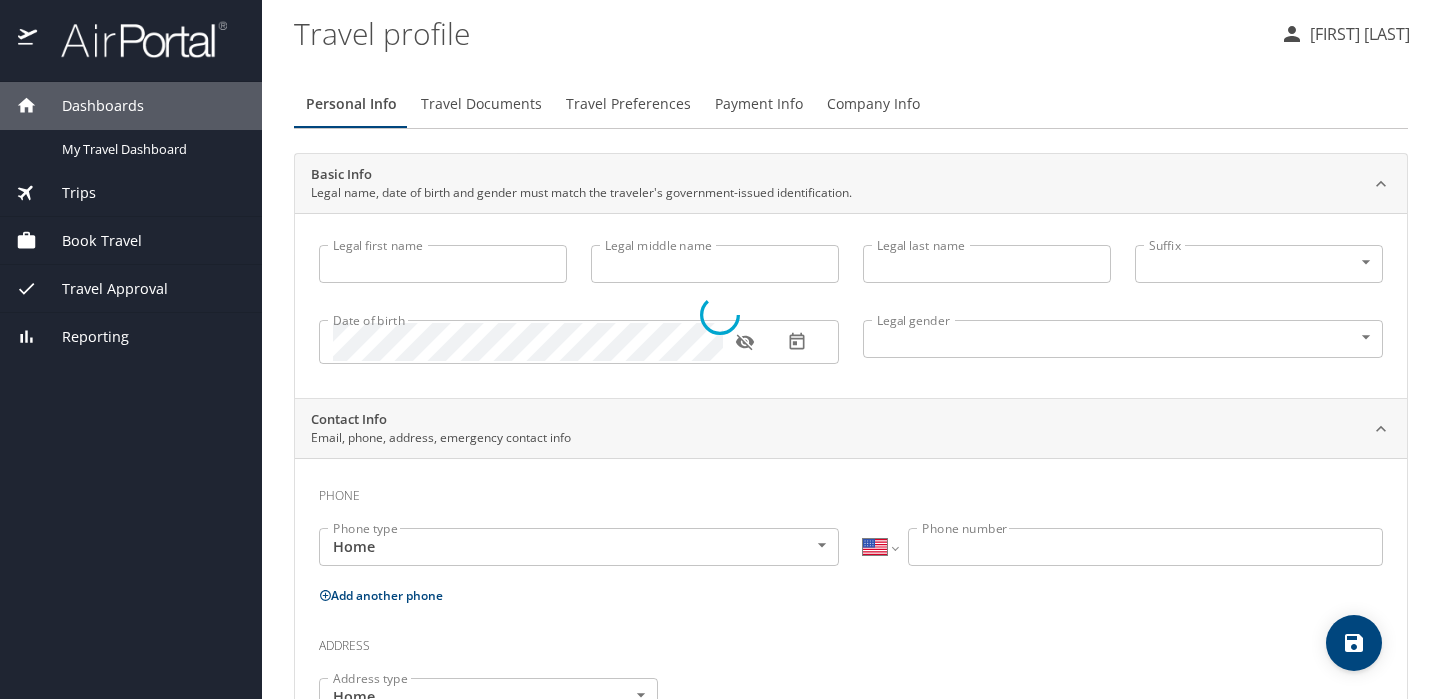 type on "Claire" 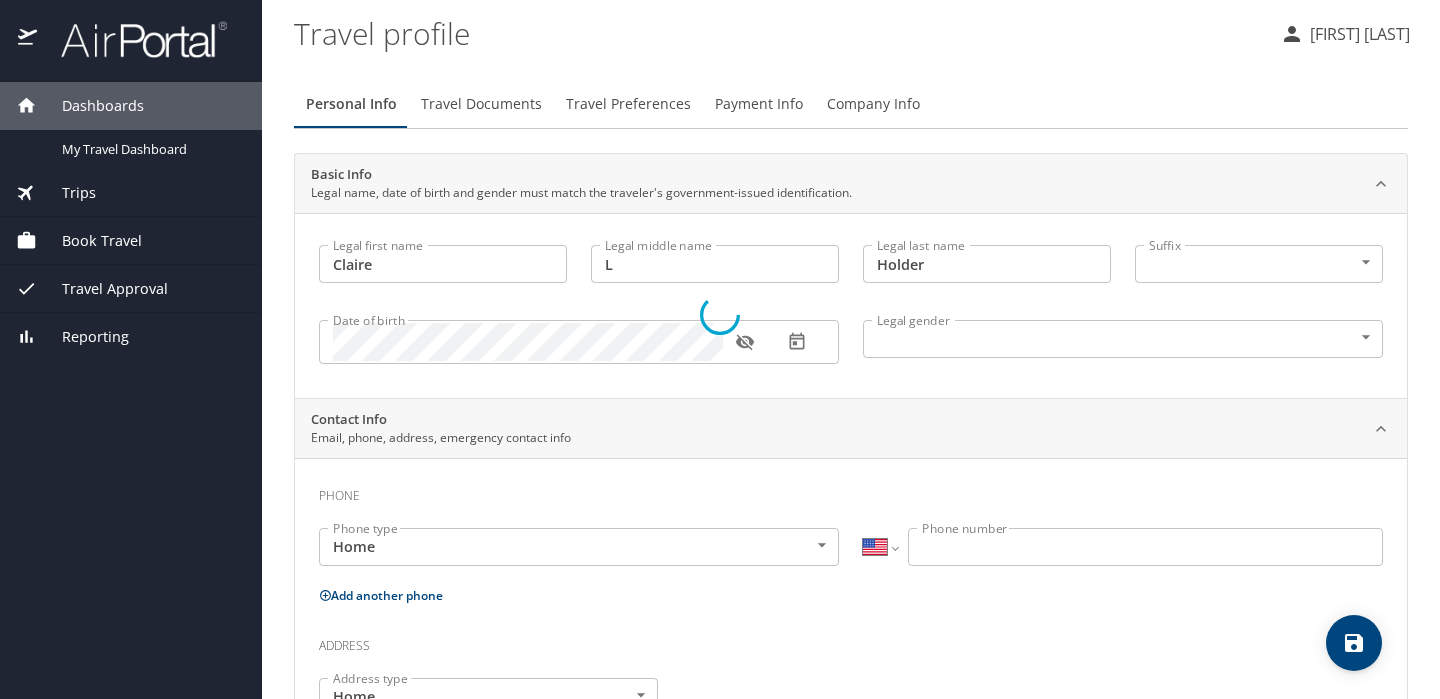 select on "US" 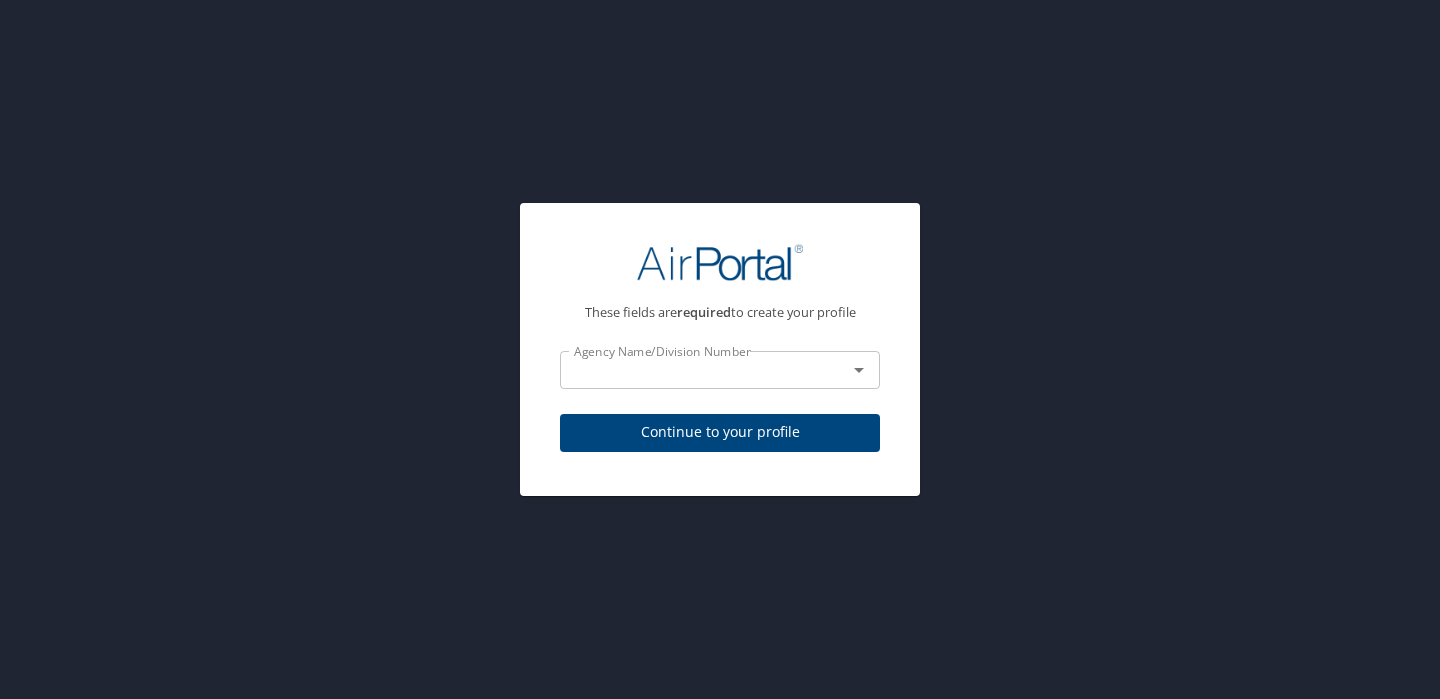 click 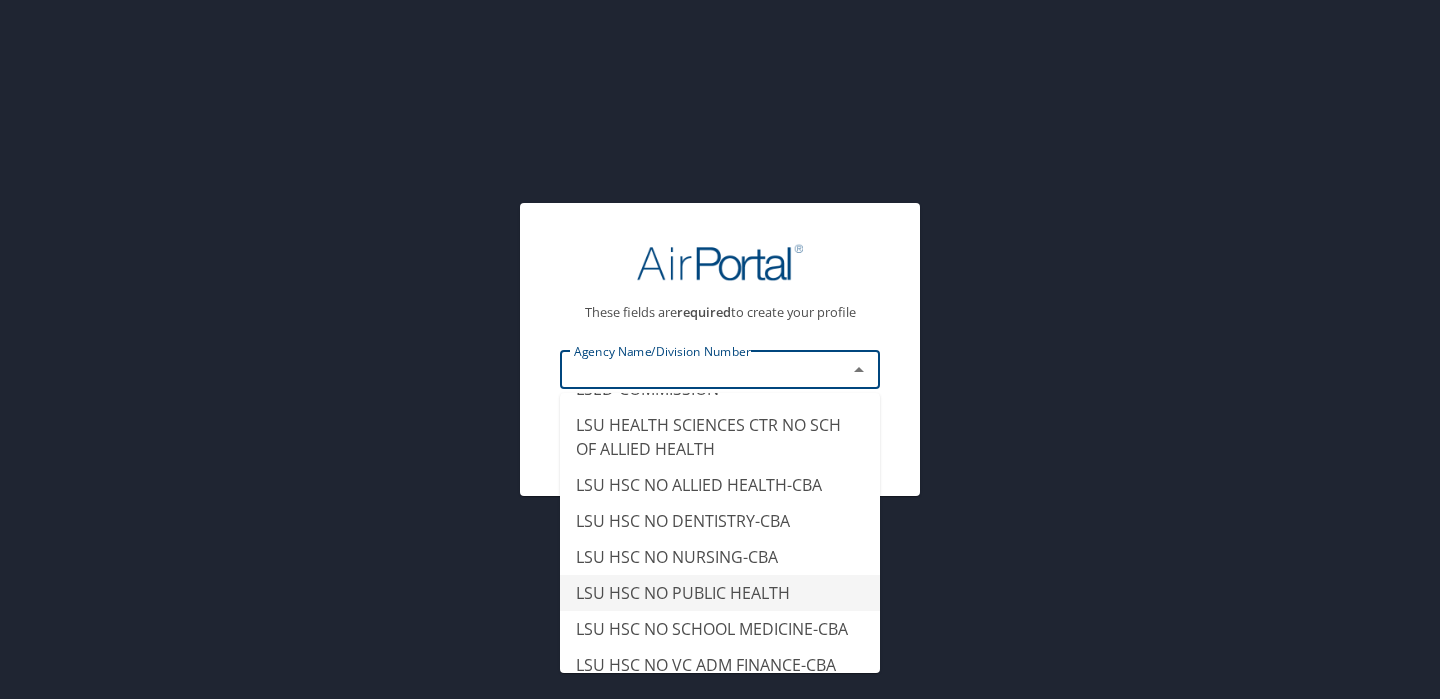 scroll, scrollTop: 11577, scrollLeft: 0, axis: vertical 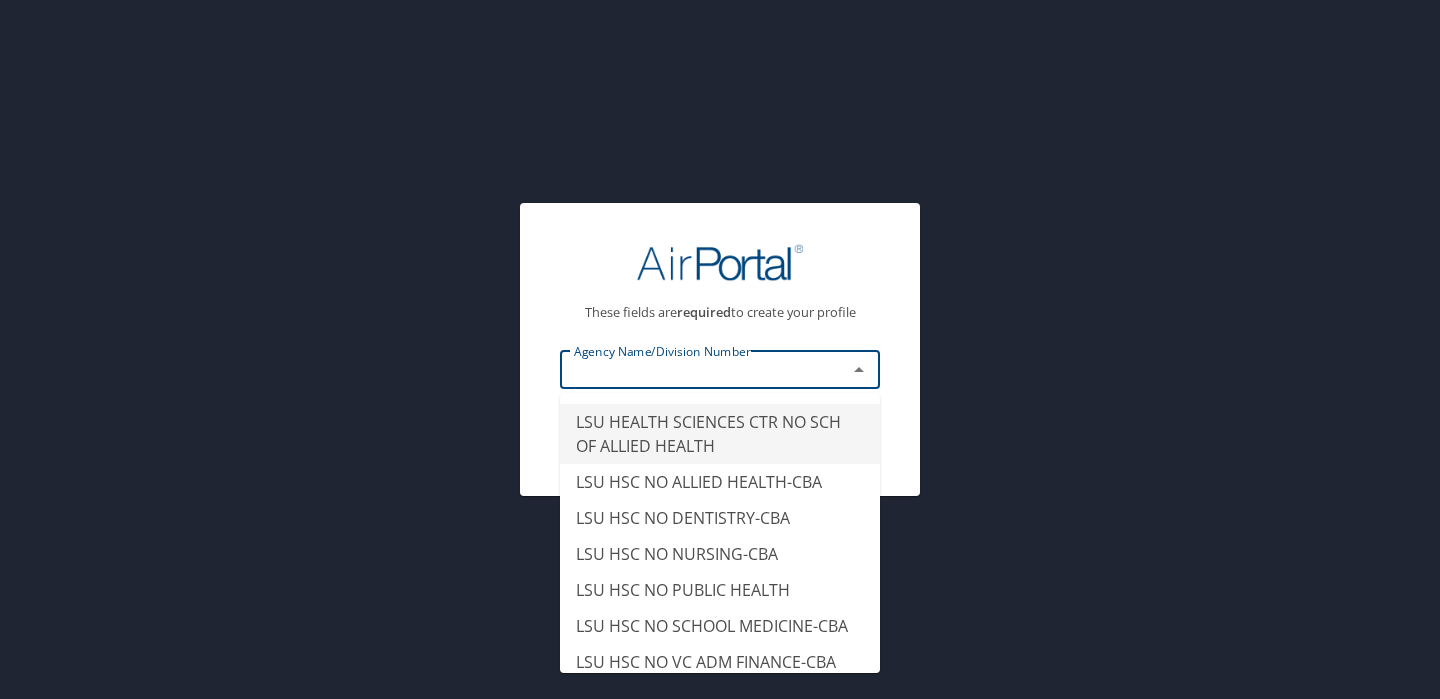 click on "LSU HEALTH SCIENCES CTR NO SCH OF ALLIED HEALTH" at bounding box center (720, 434) 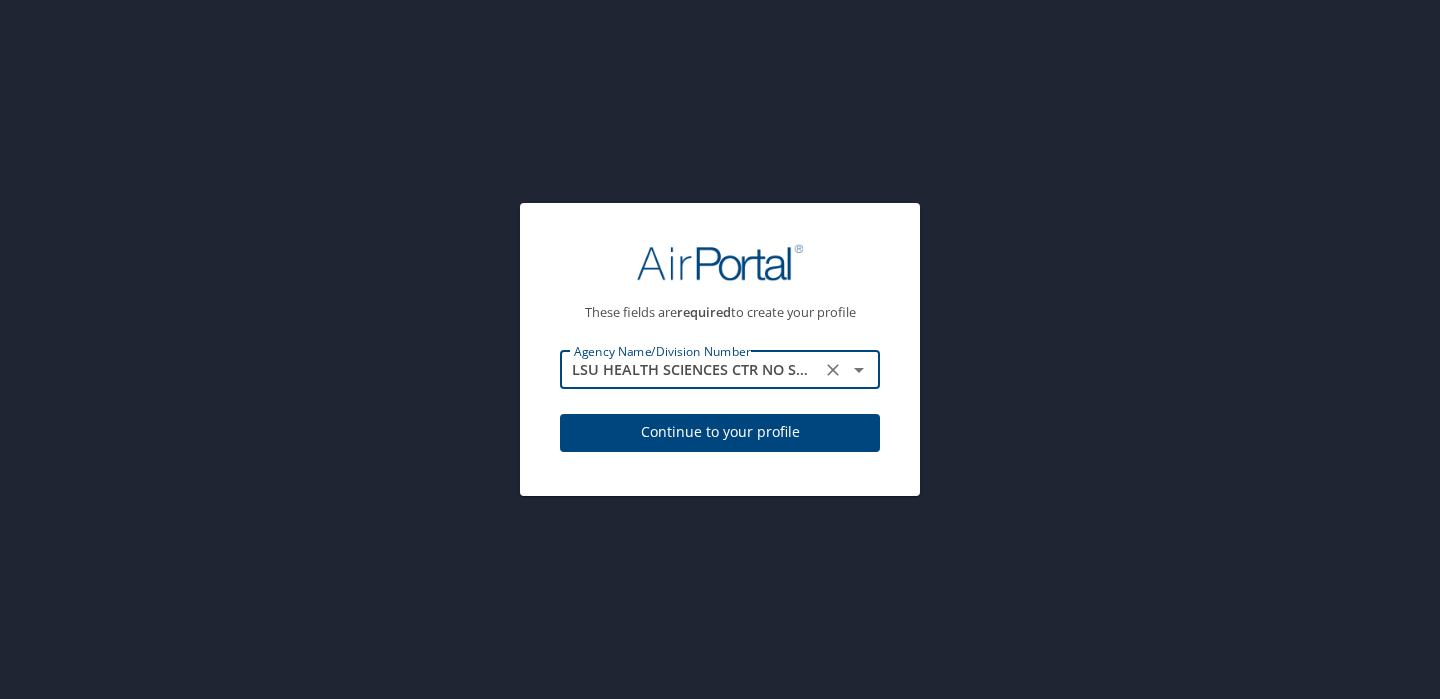click on "Continue to your profile" at bounding box center (720, 432) 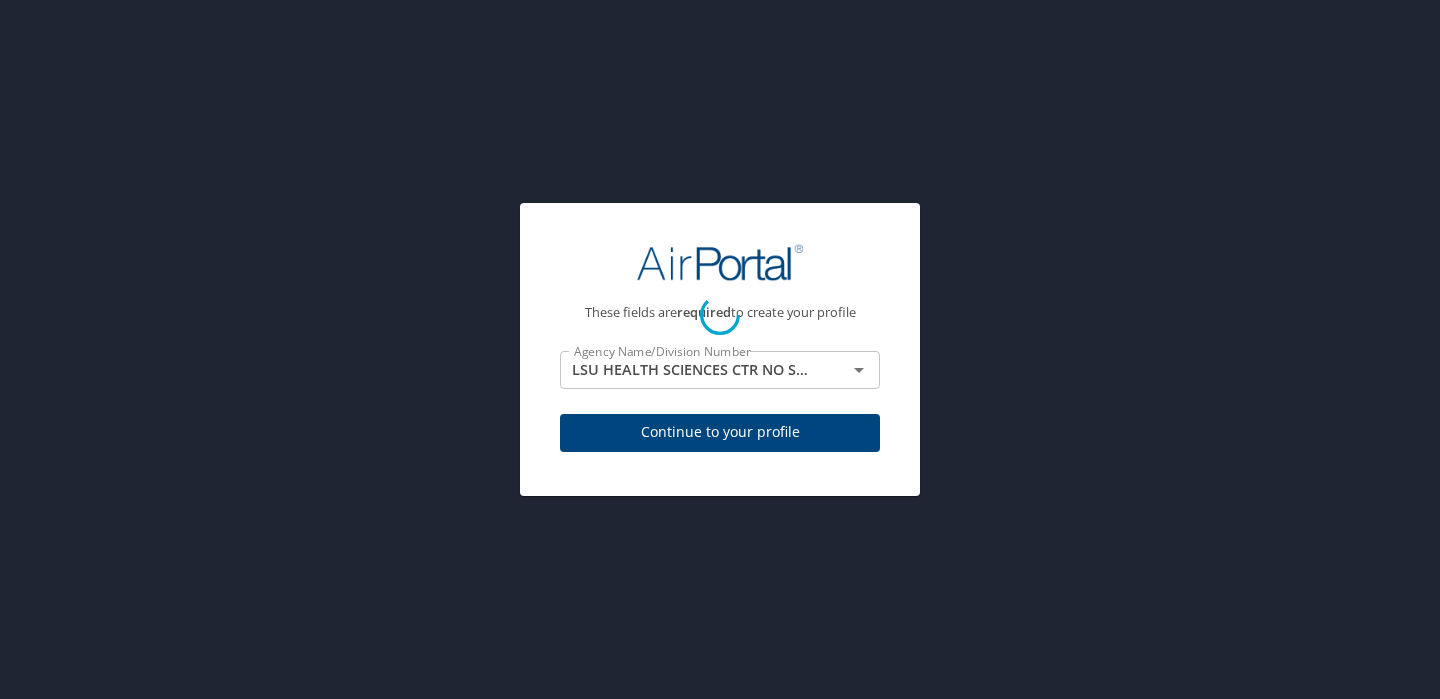 select on "US" 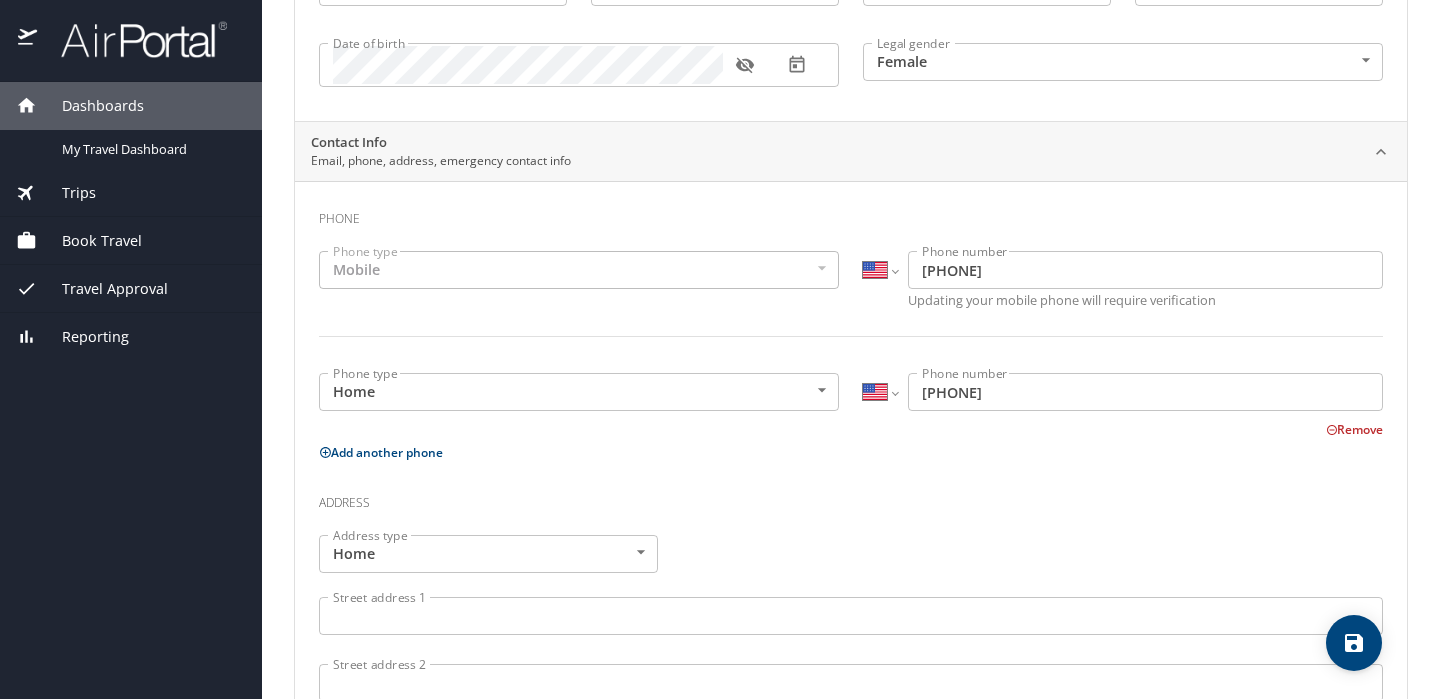 scroll, scrollTop: 294, scrollLeft: 0, axis: vertical 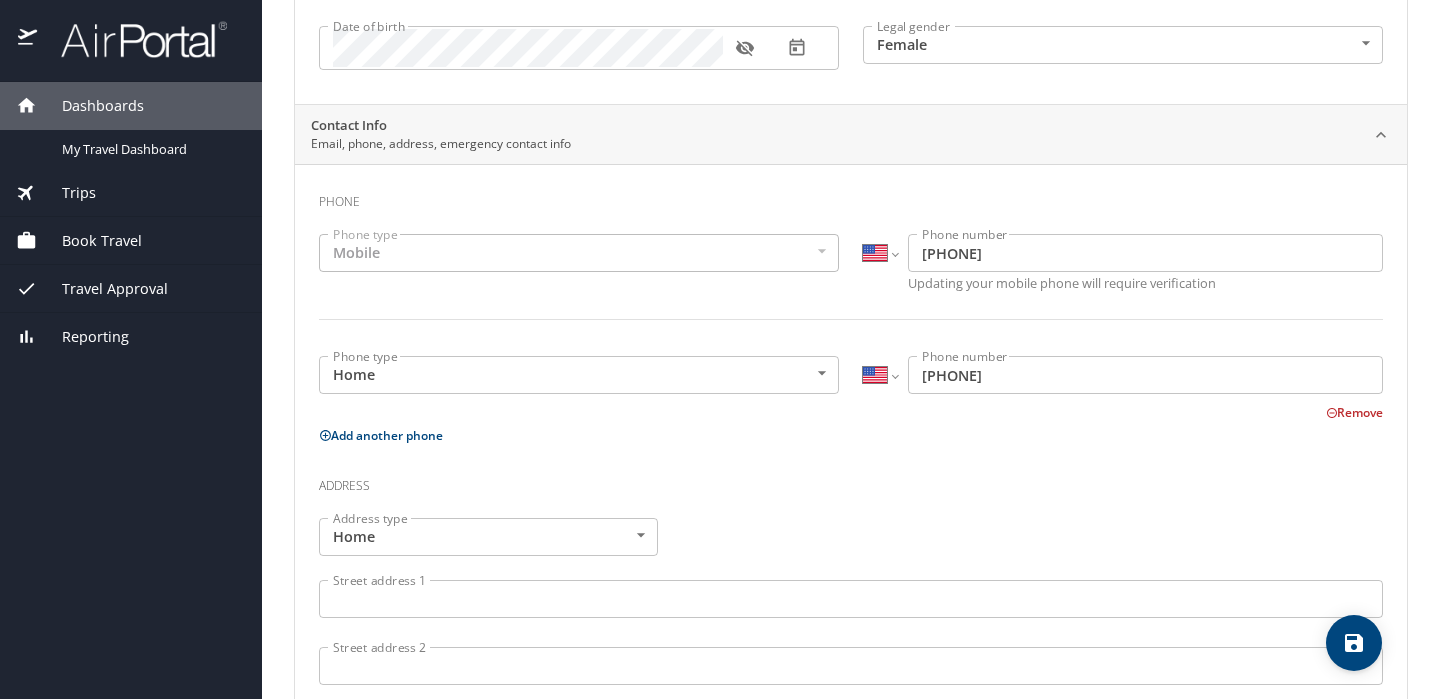click on "Remove" at bounding box center [1354, 412] 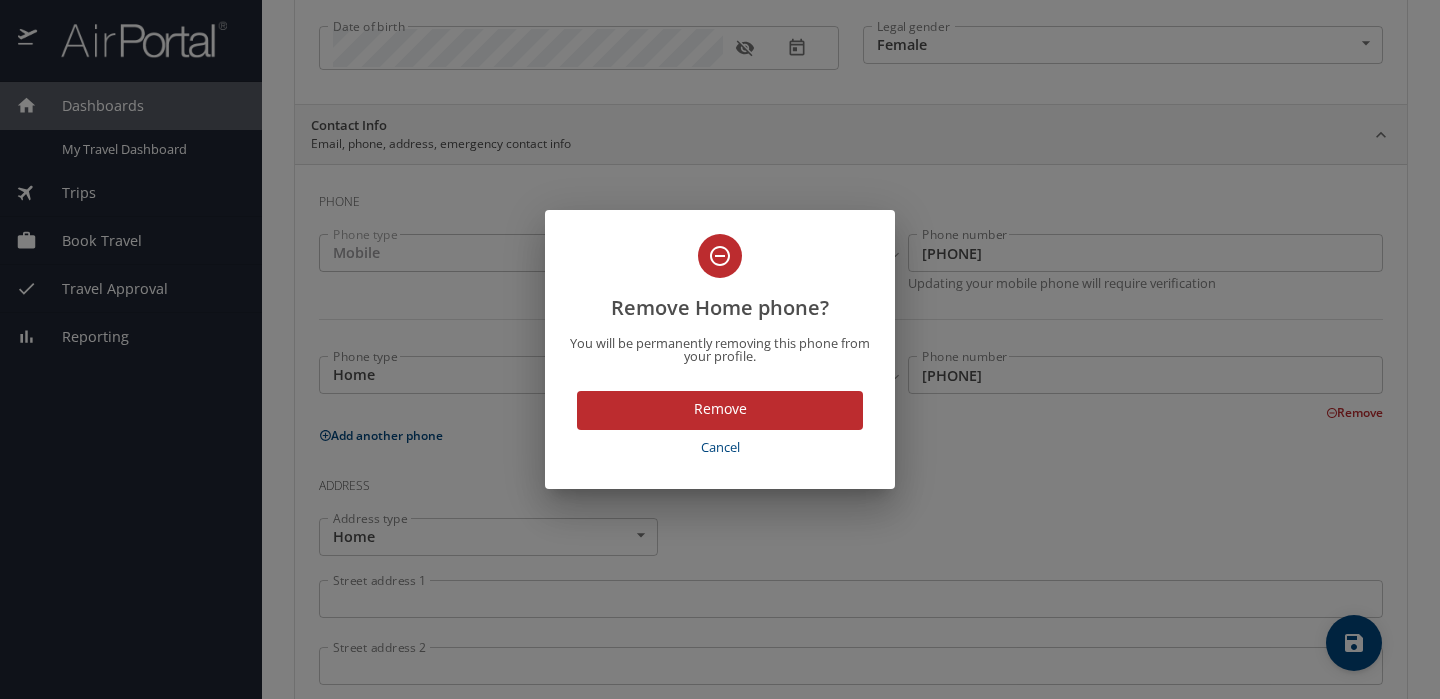 click on "Remove" at bounding box center (720, 409) 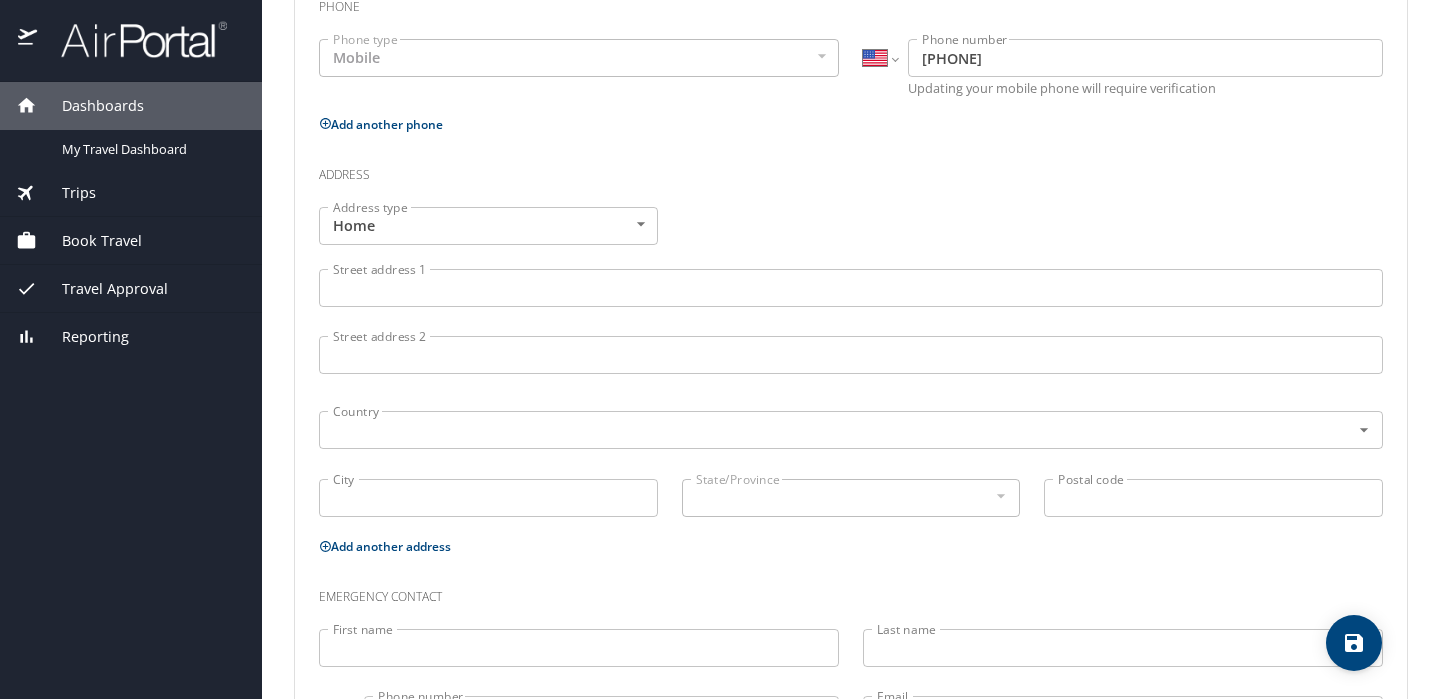 scroll, scrollTop: 589, scrollLeft: 0, axis: vertical 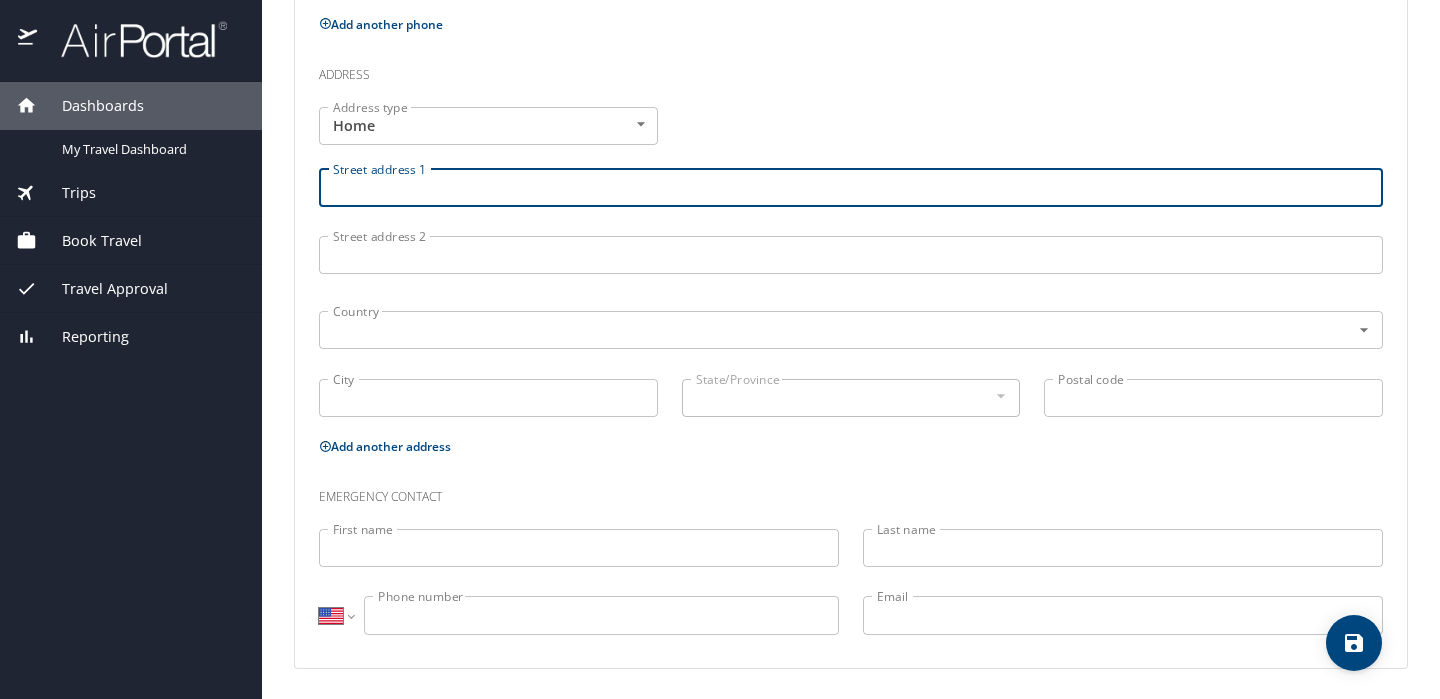 click on "Street address 1" at bounding box center [851, 188] 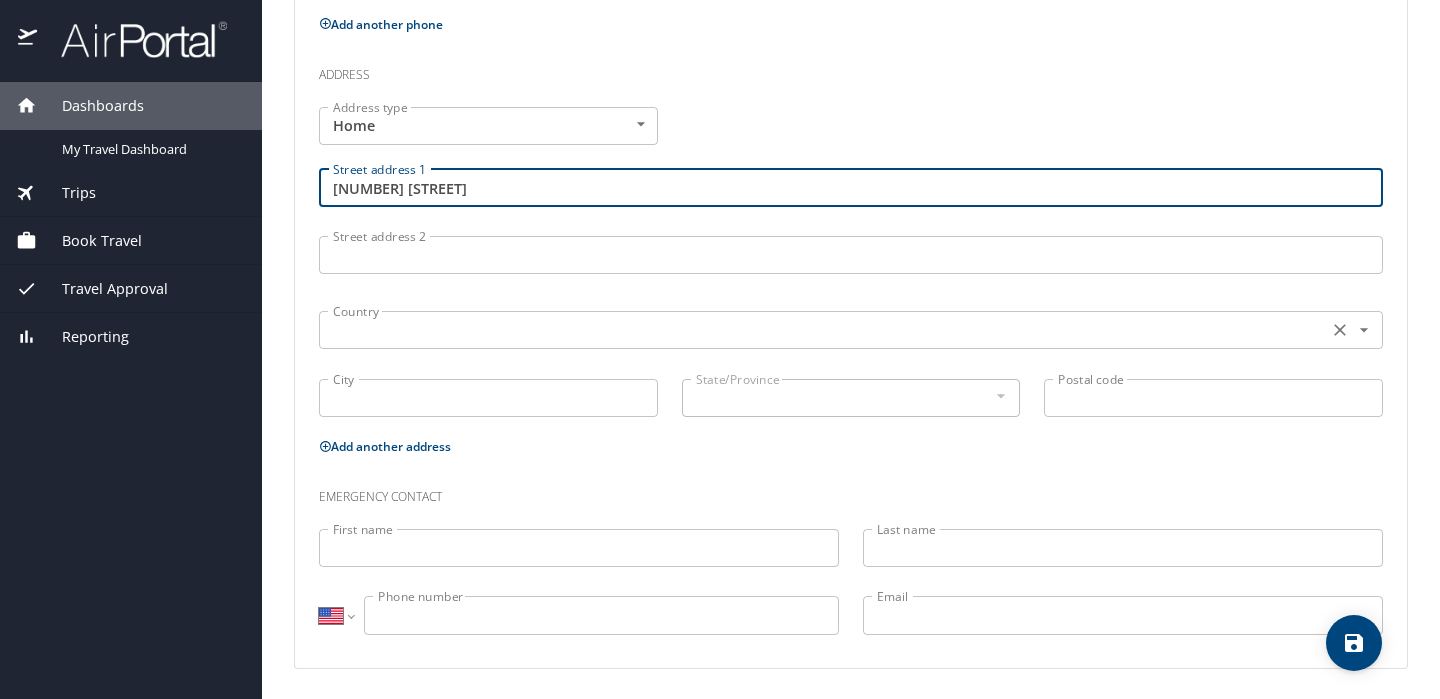 type on "11047 Fieldcrest Drive" 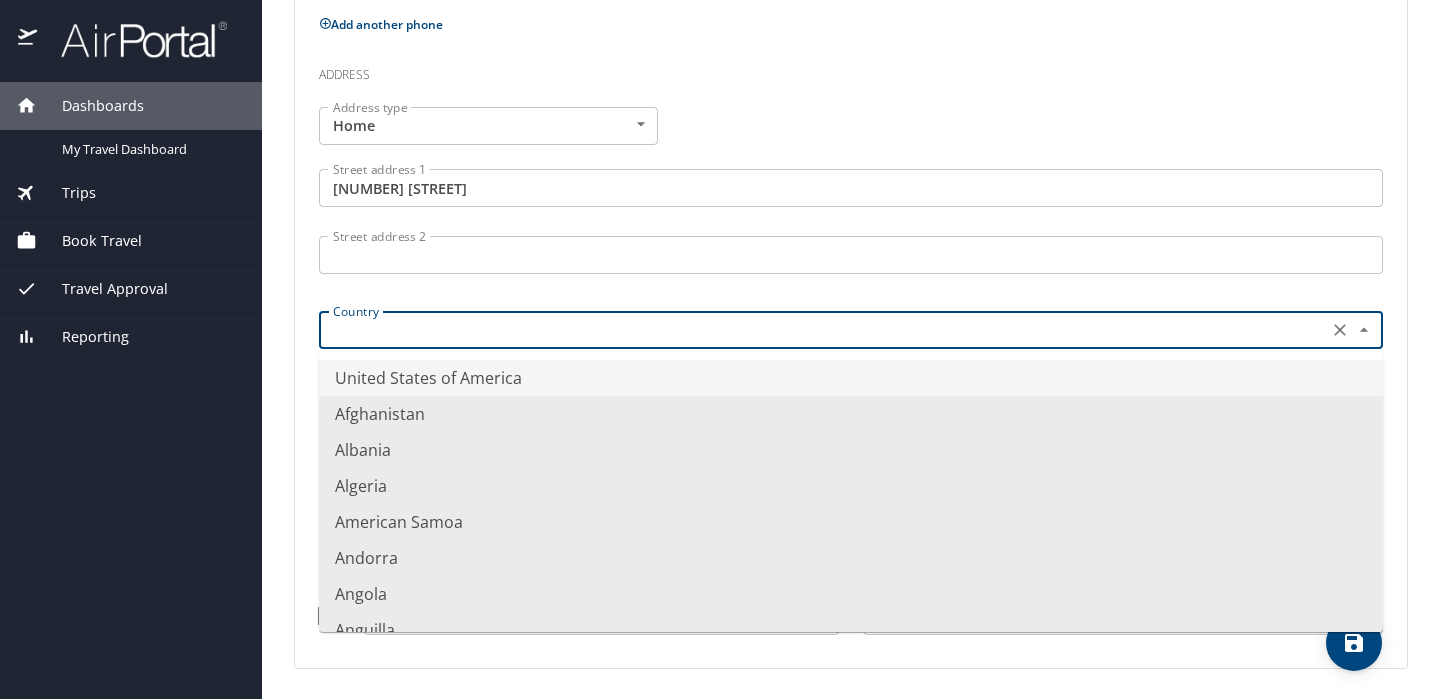 click on "United States of America" at bounding box center [851, 378] 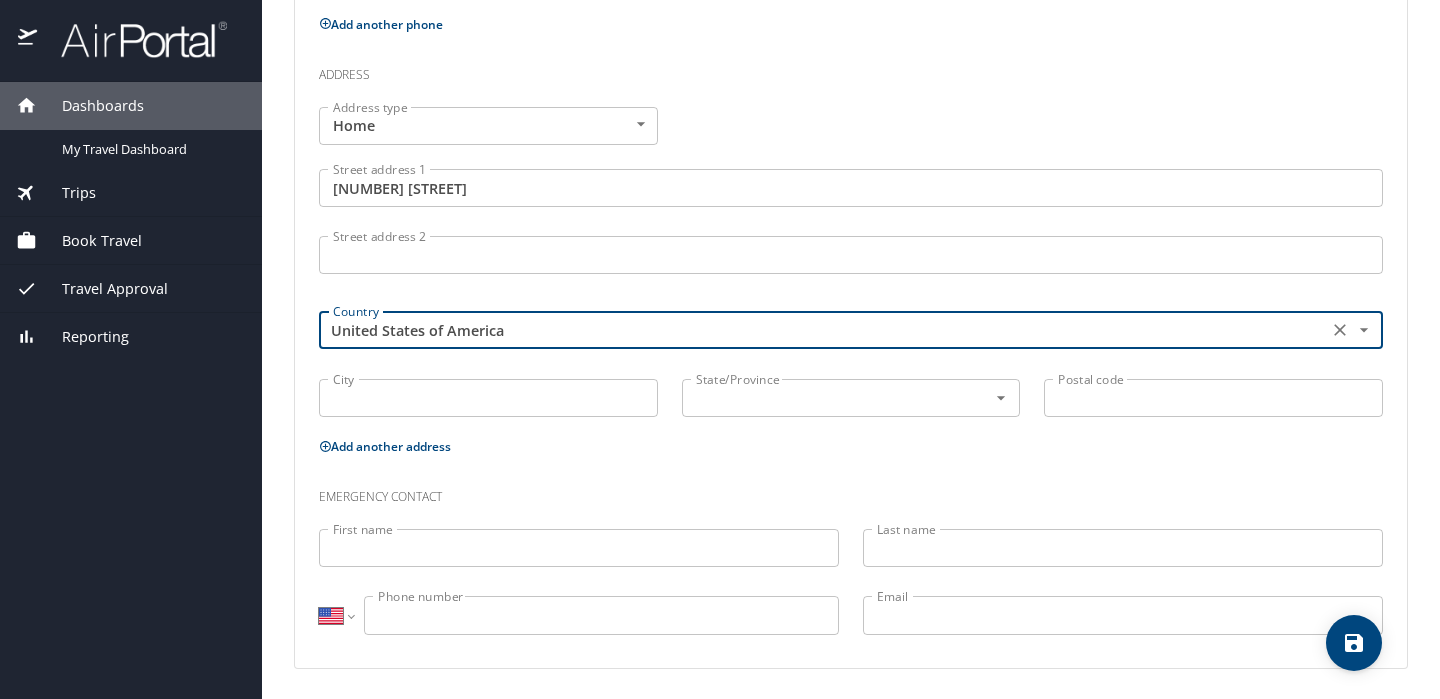 click on "City" at bounding box center [488, 398] 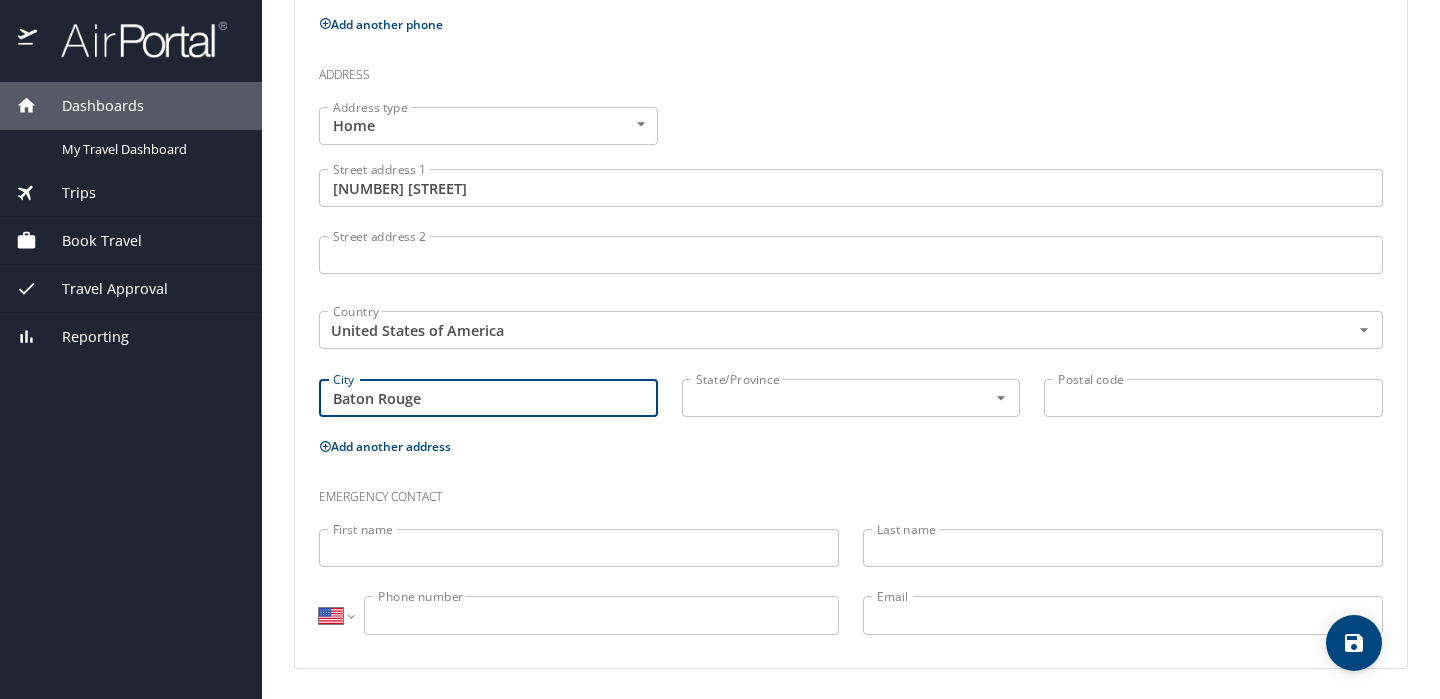 type on "Baton Rouge" 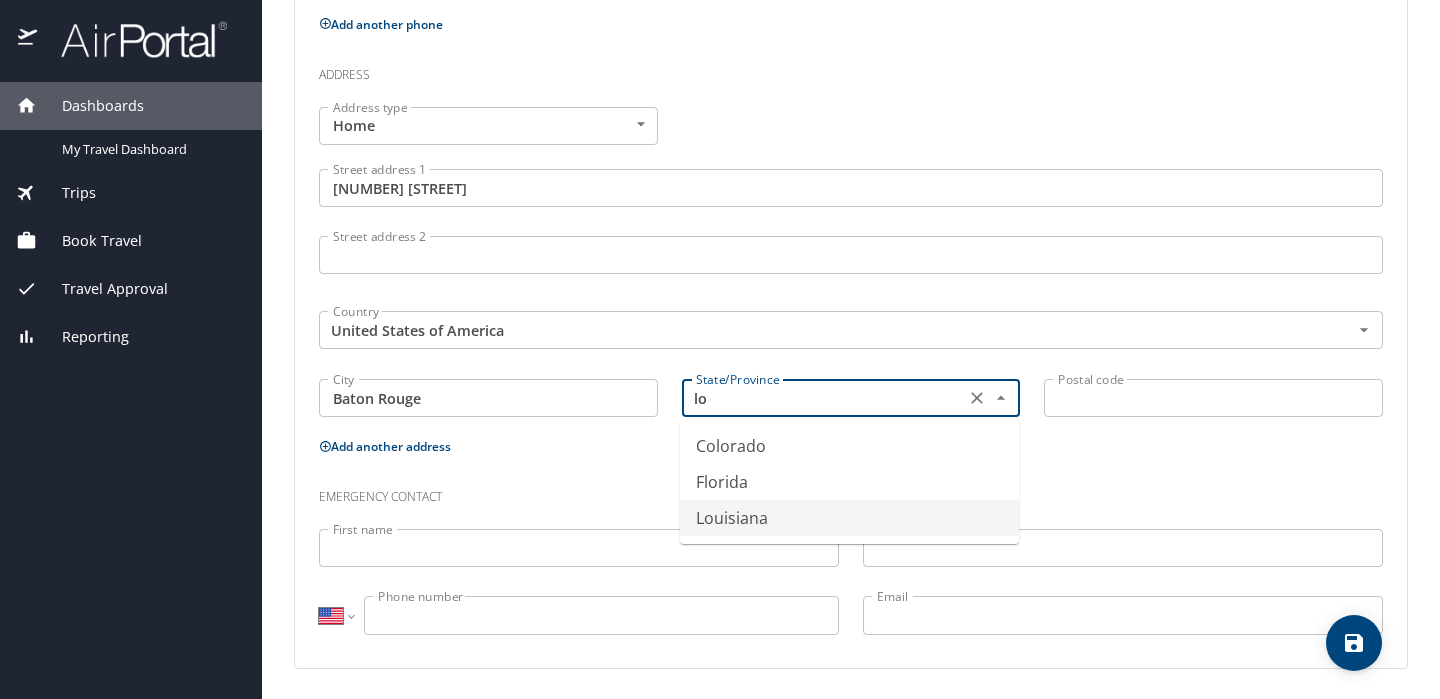 click on "Louisiana" at bounding box center (849, 518) 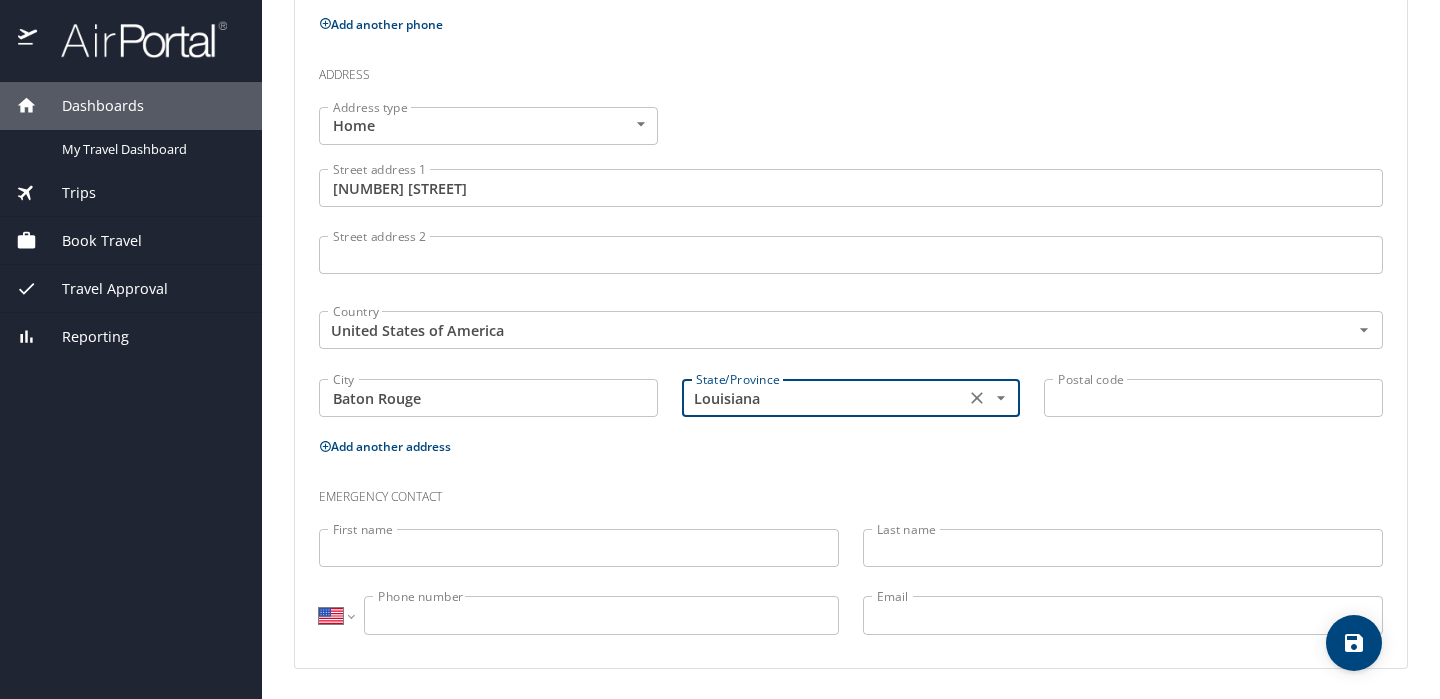type on "Louisiana" 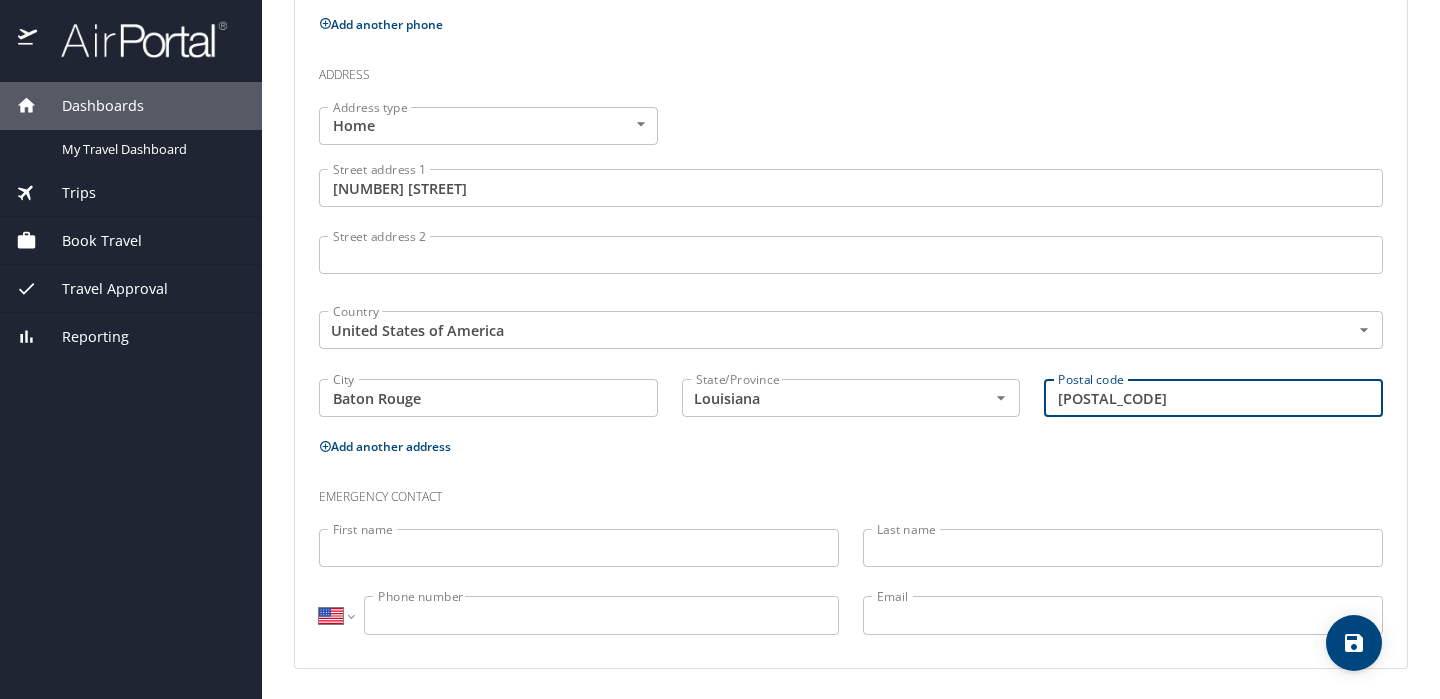 type on "70811" 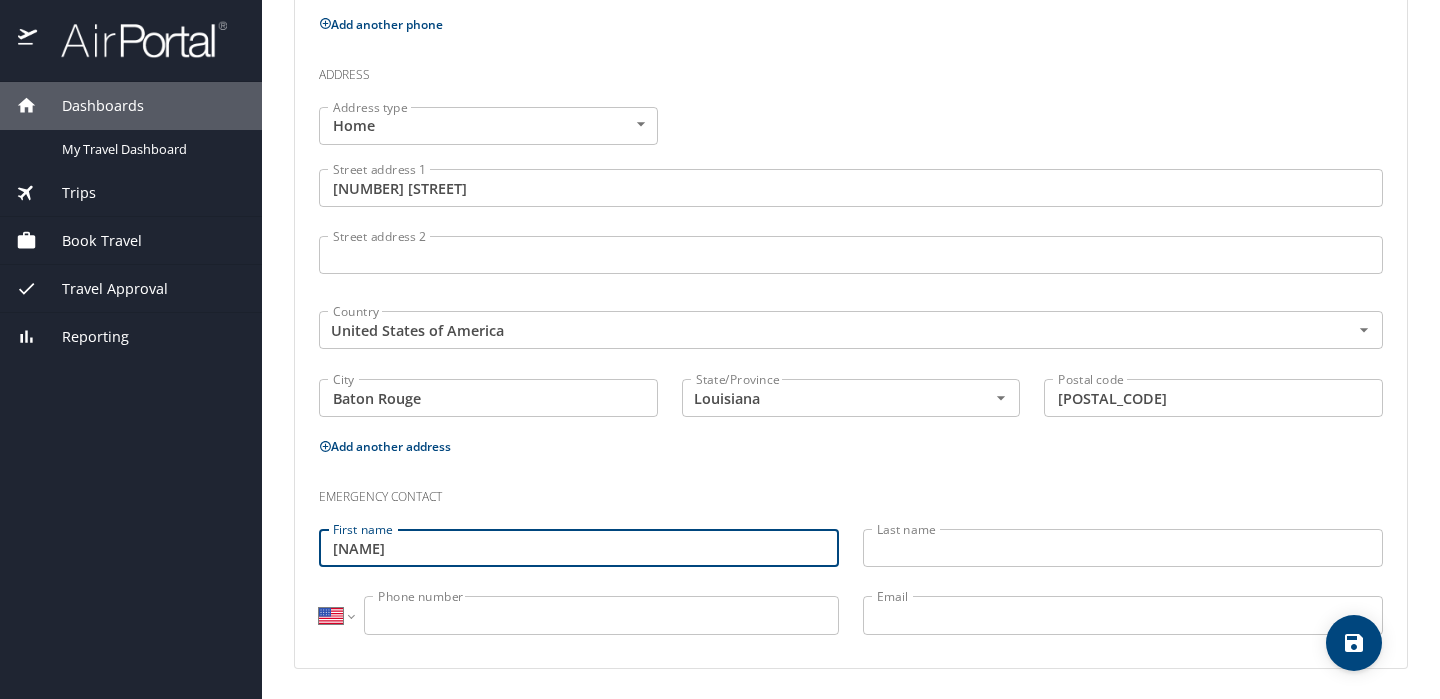 type on "LaChondria" 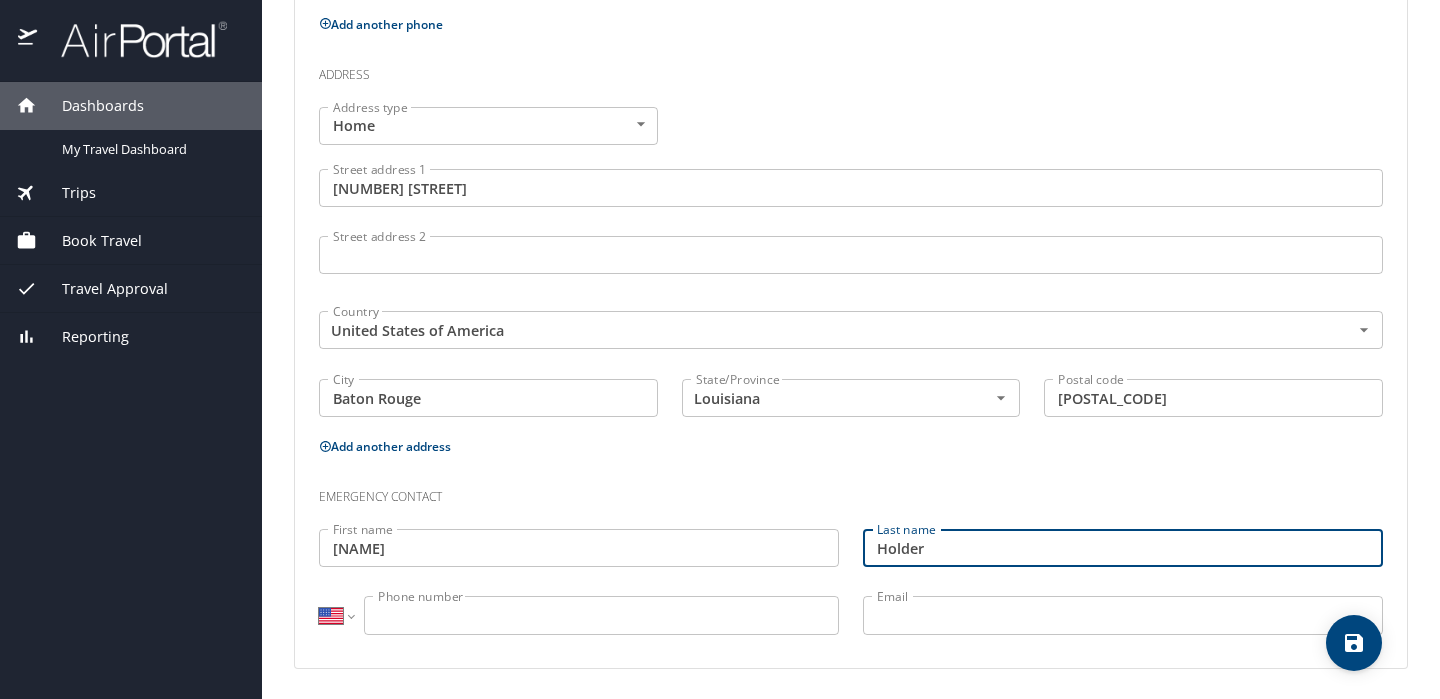 type on "Holder" 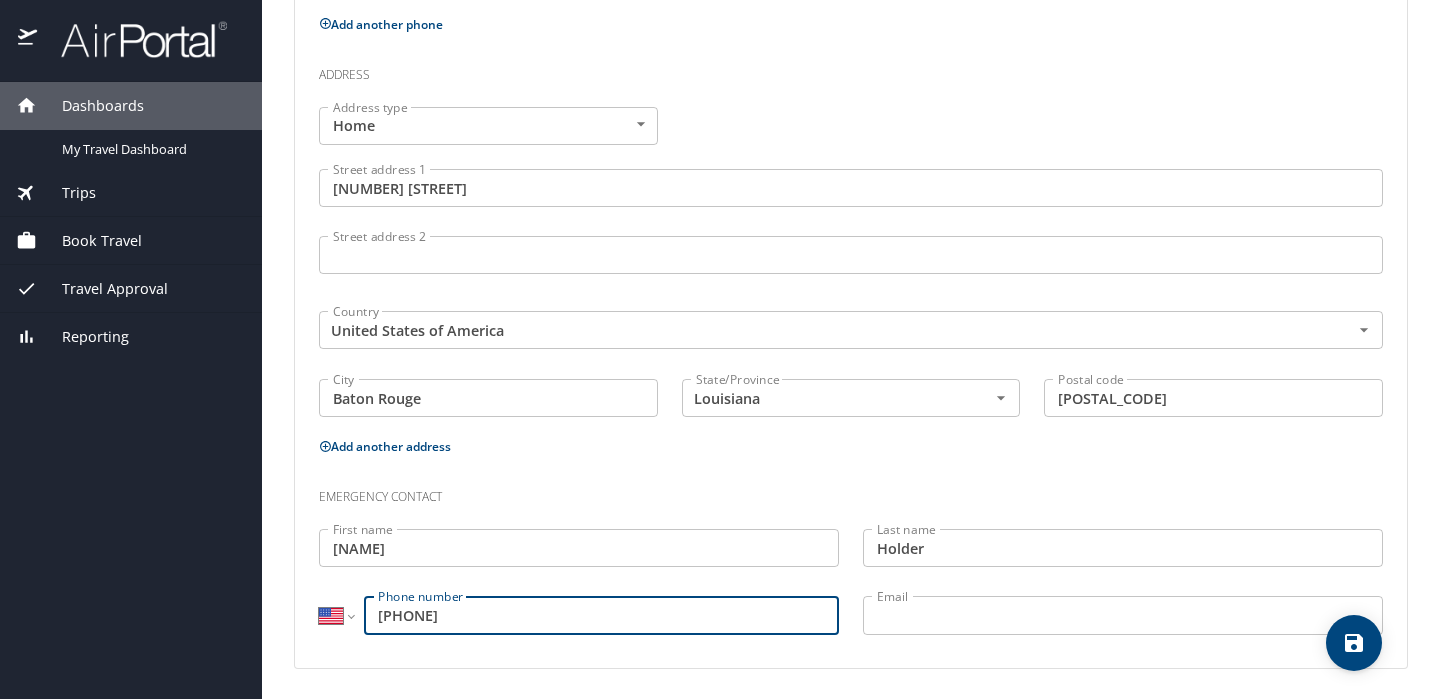 type on "(225) 335-2187" 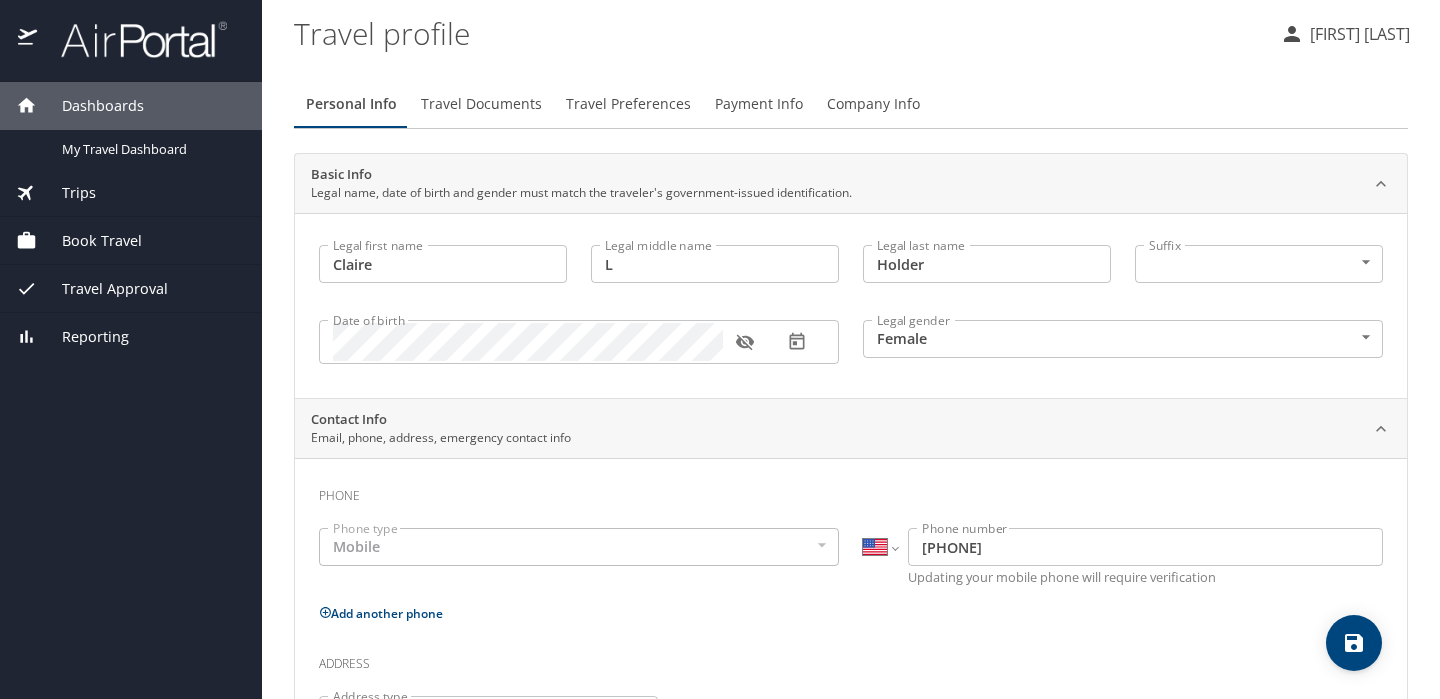scroll, scrollTop: 589, scrollLeft: 0, axis: vertical 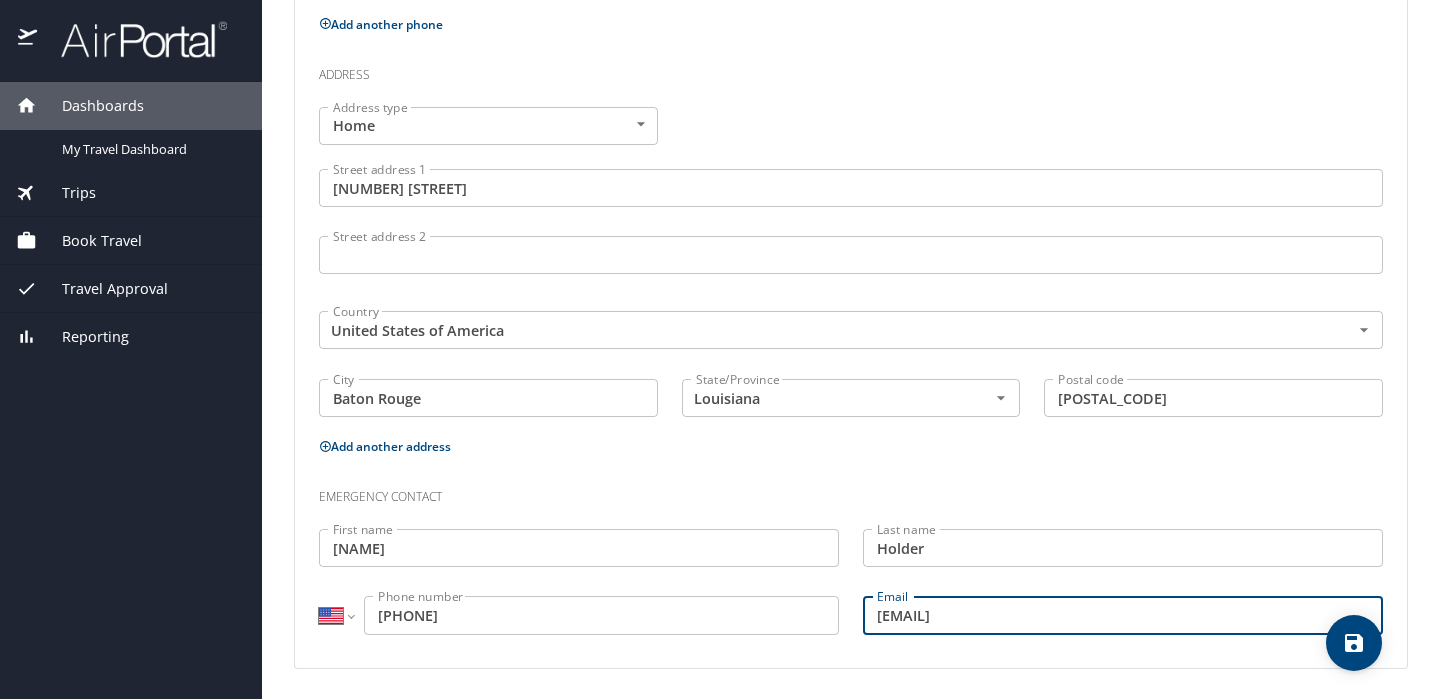 type on "lachondria@cox.net" 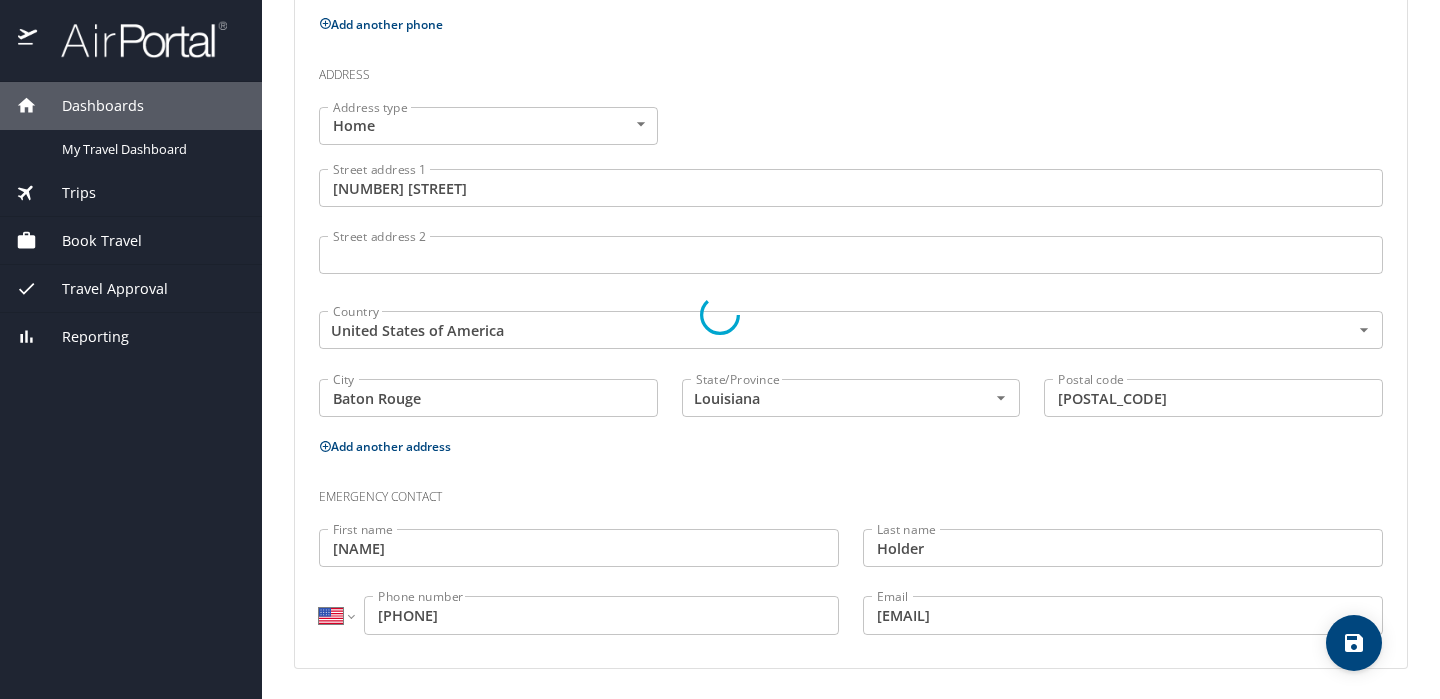 select on "US" 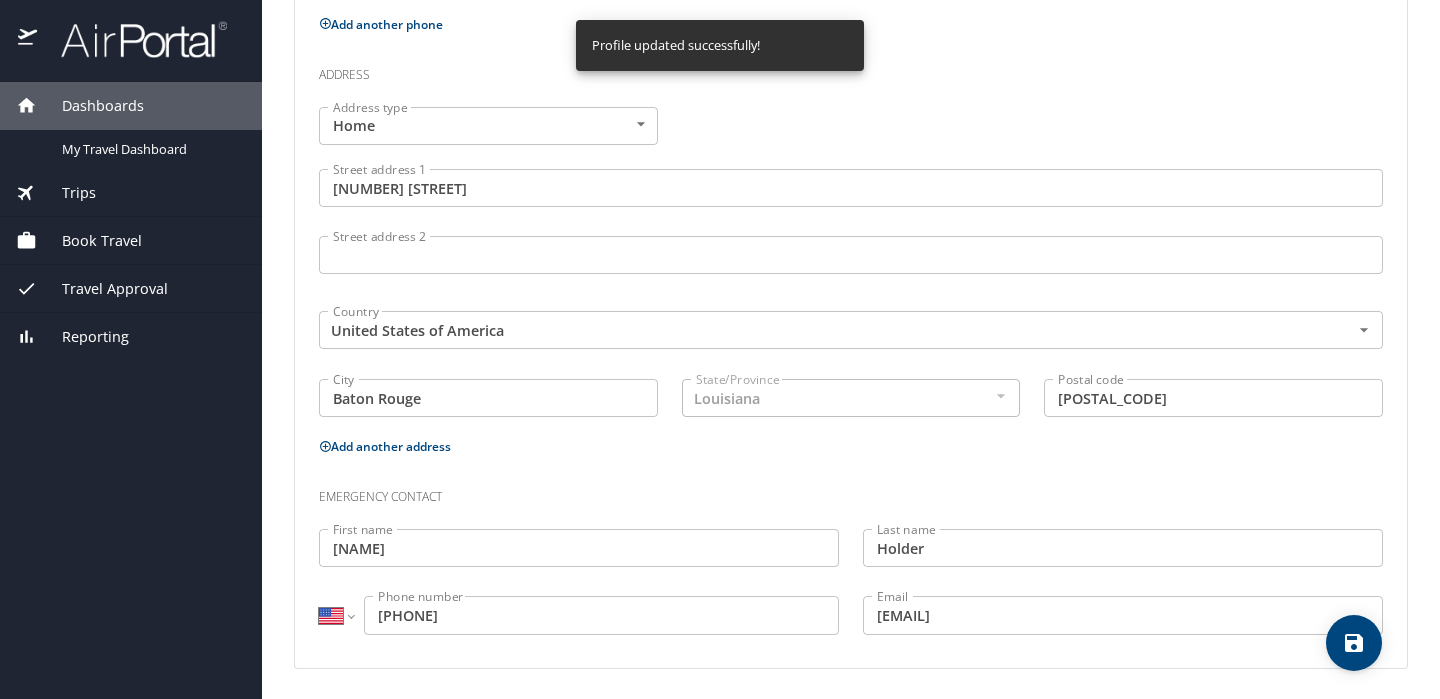 select on "US" 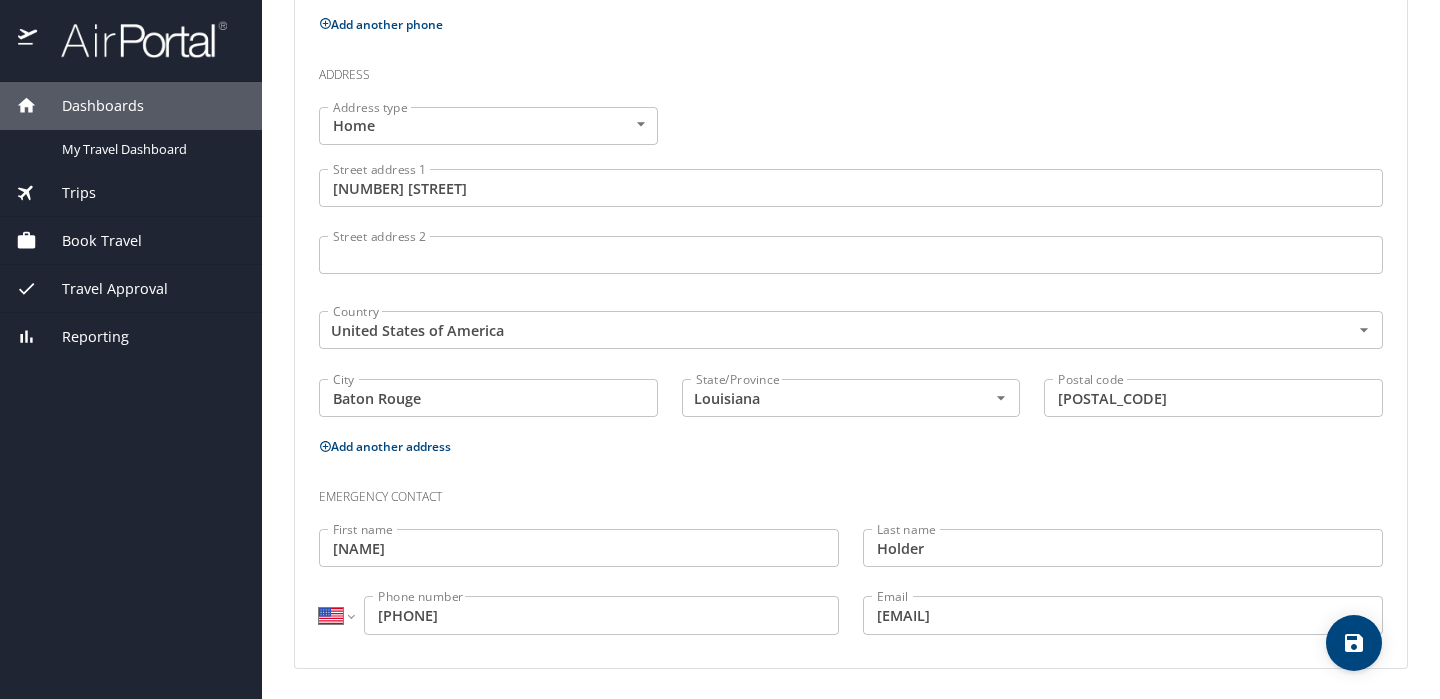 click 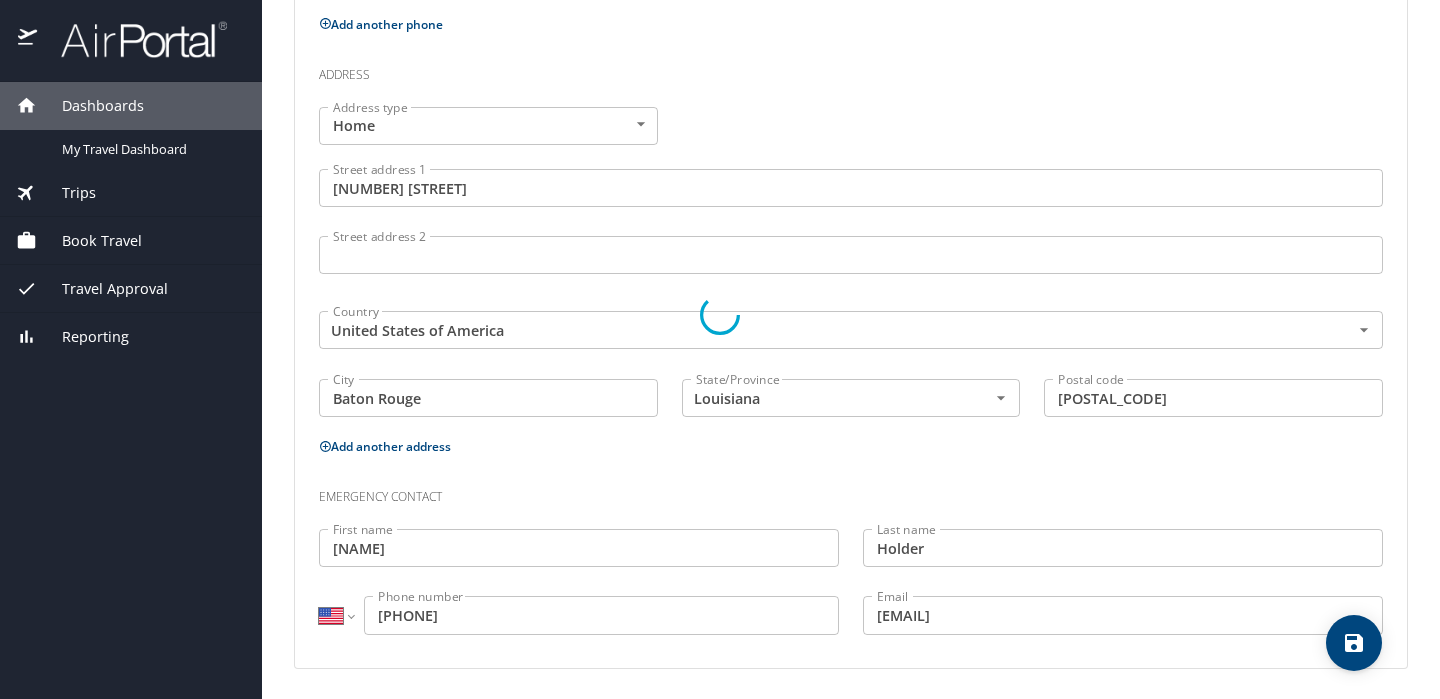 select on "US" 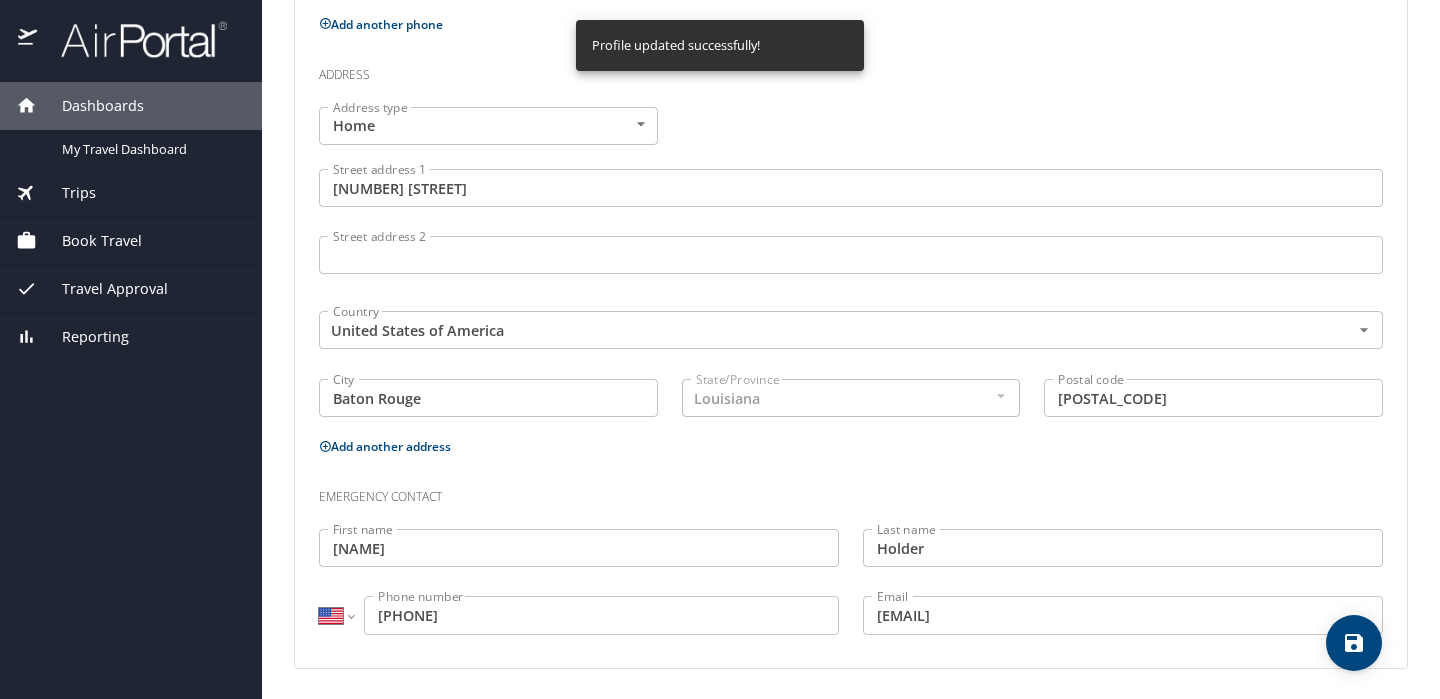 select on "US" 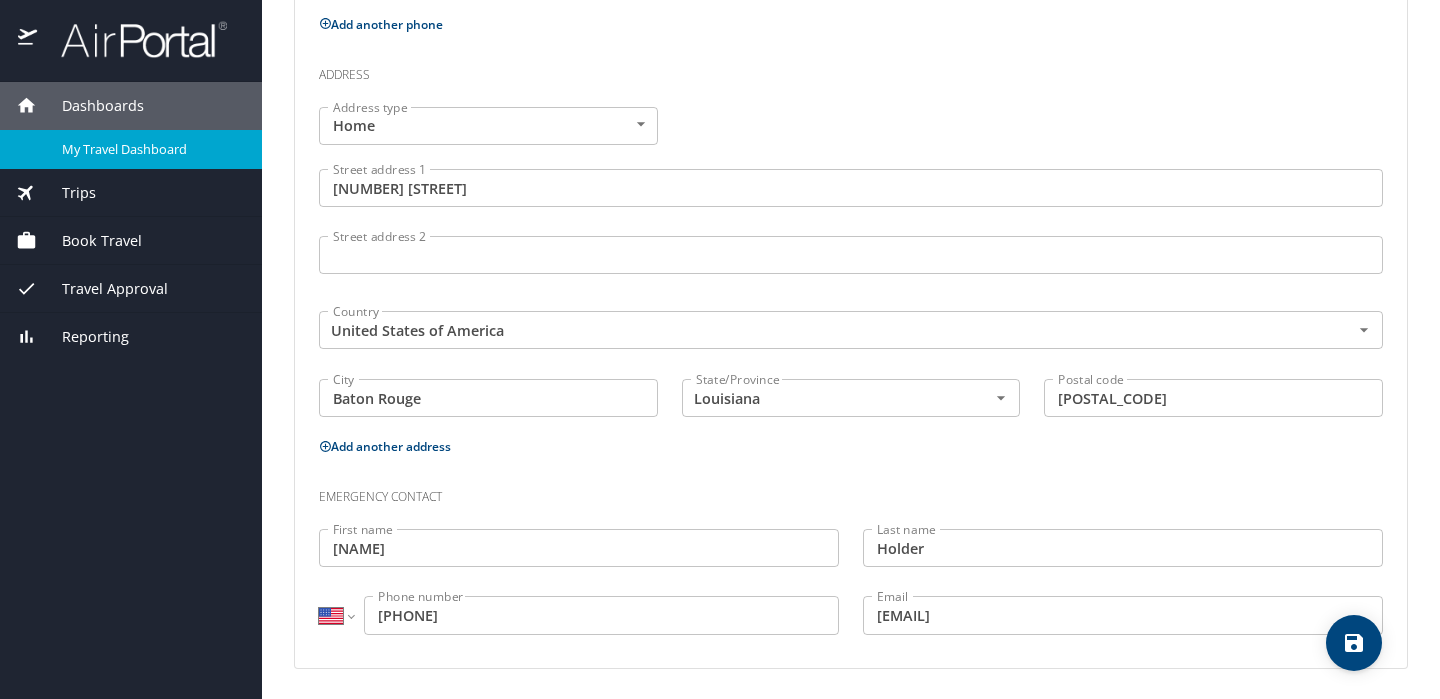 click on "My Travel Dashboard" at bounding box center [150, 149] 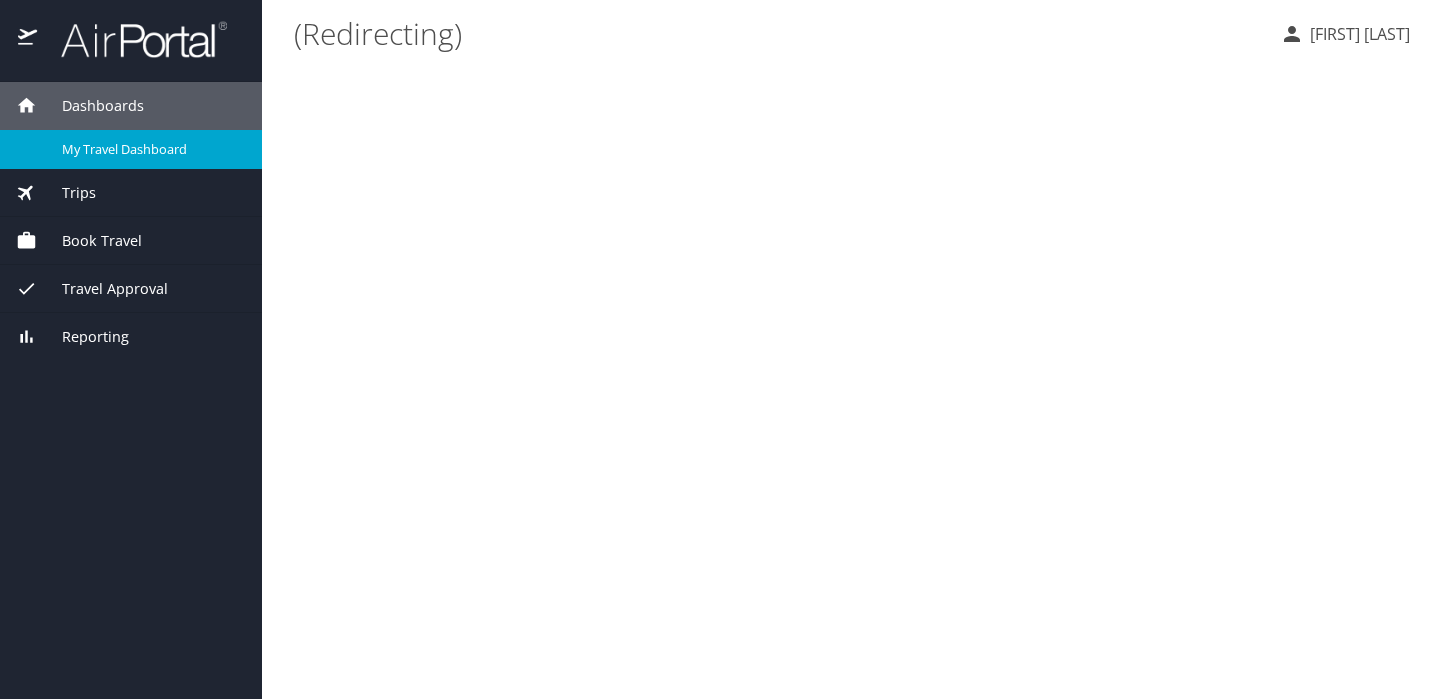 scroll, scrollTop: 0, scrollLeft: 0, axis: both 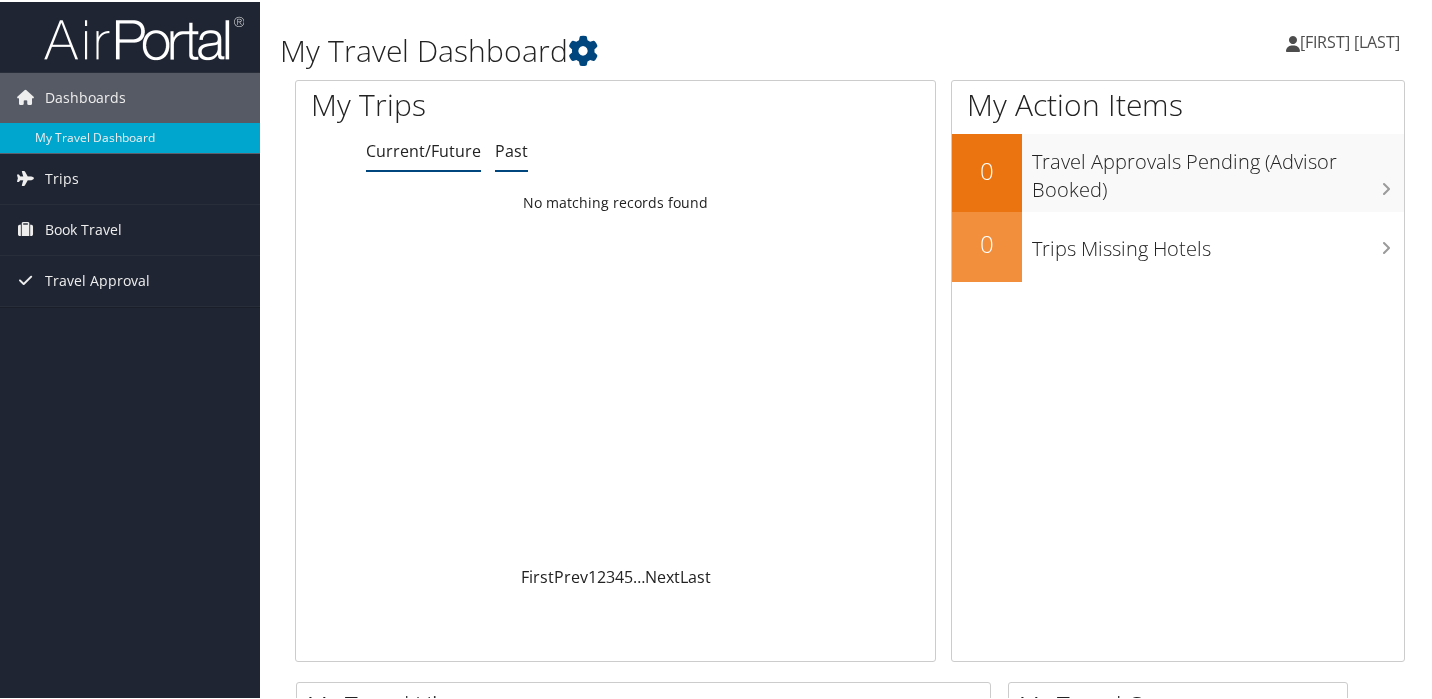 click on "Past" at bounding box center [511, 149] 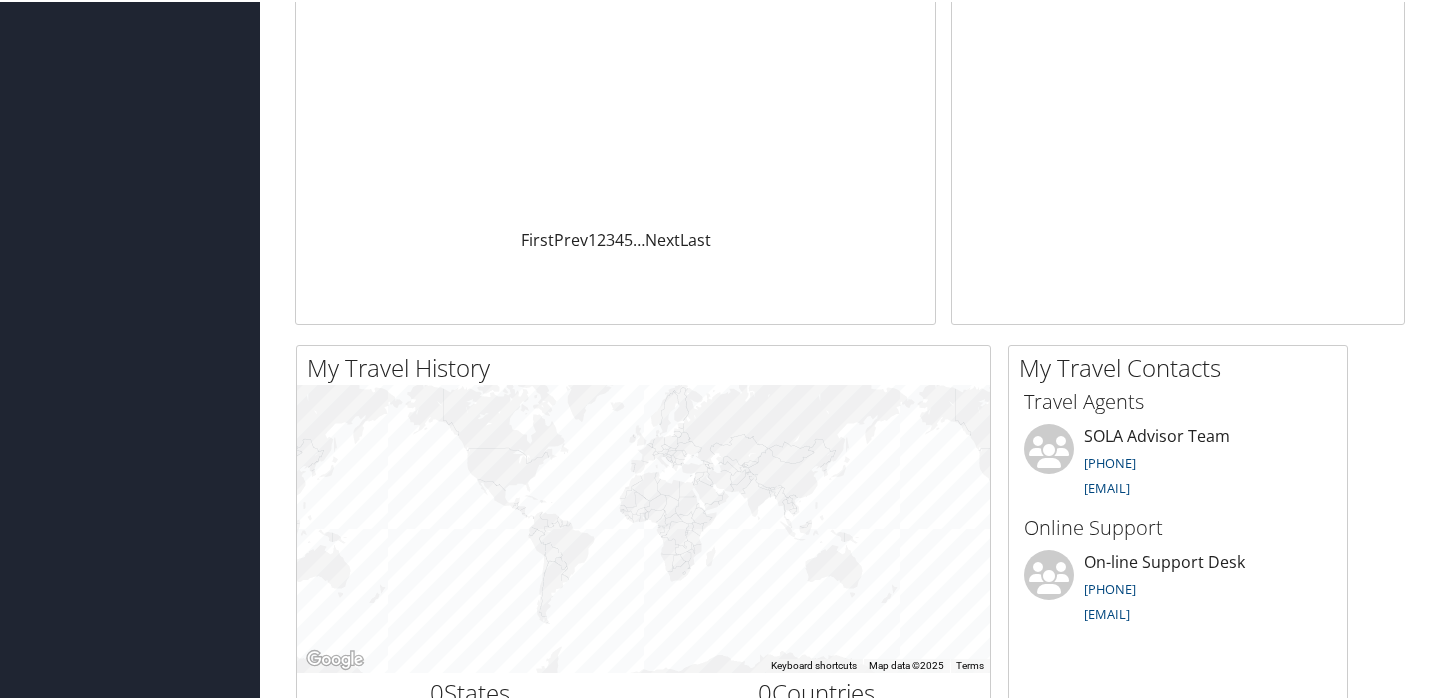scroll, scrollTop: 0, scrollLeft: 0, axis: both 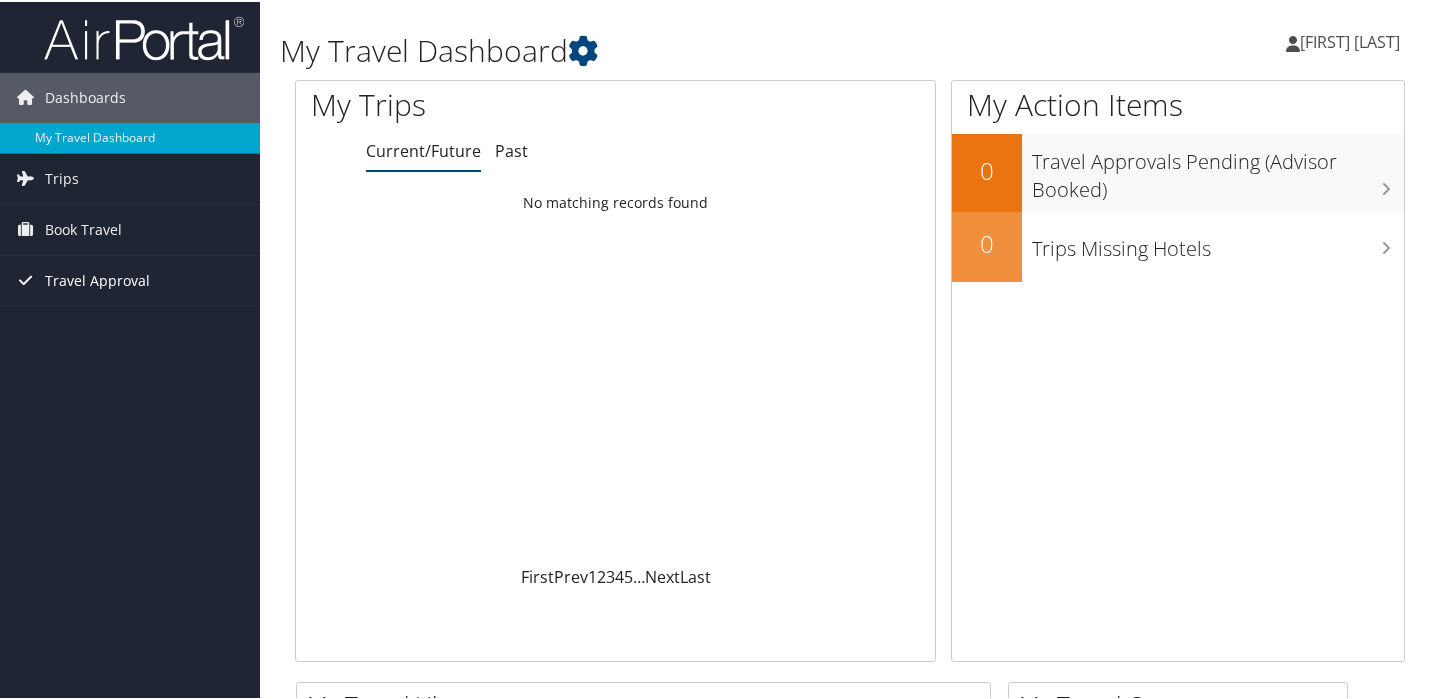click on "Travel Approval" at bounding box center (97, 279) 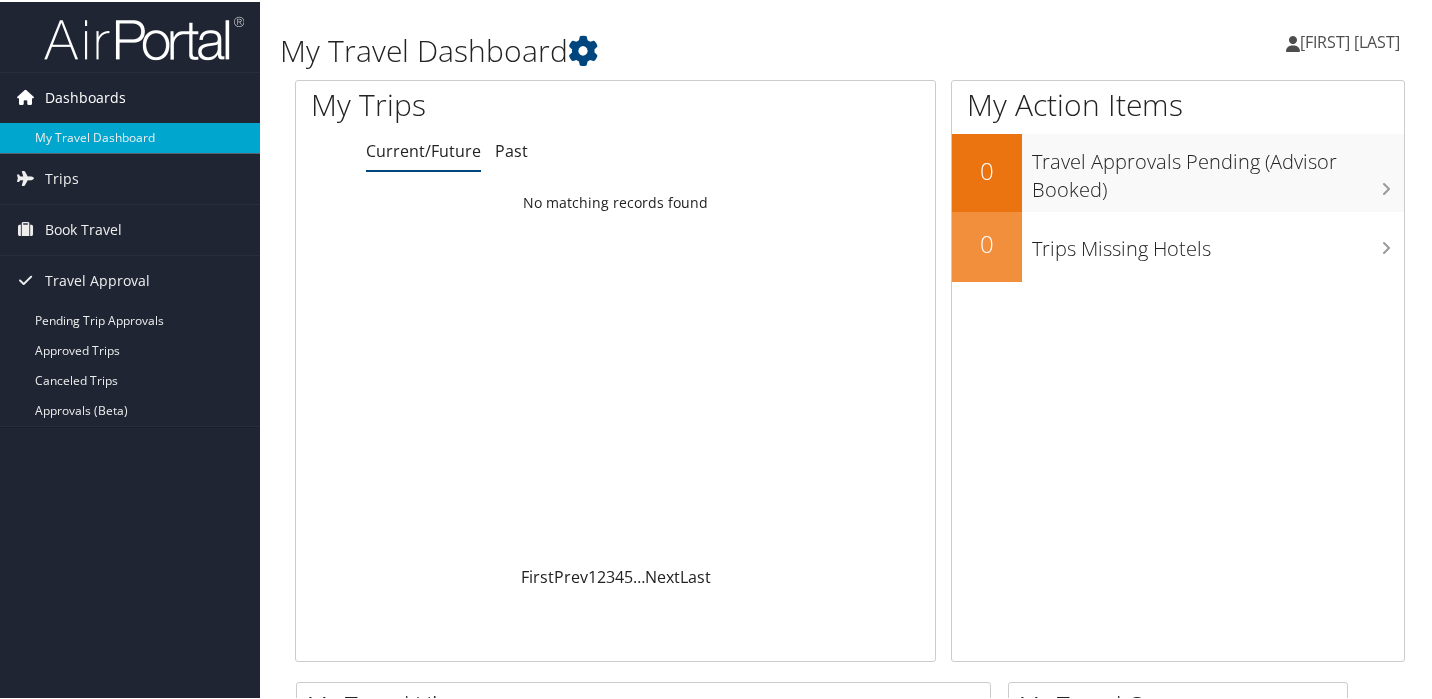 click on "Dashboards" at bounding box center (85, 96) 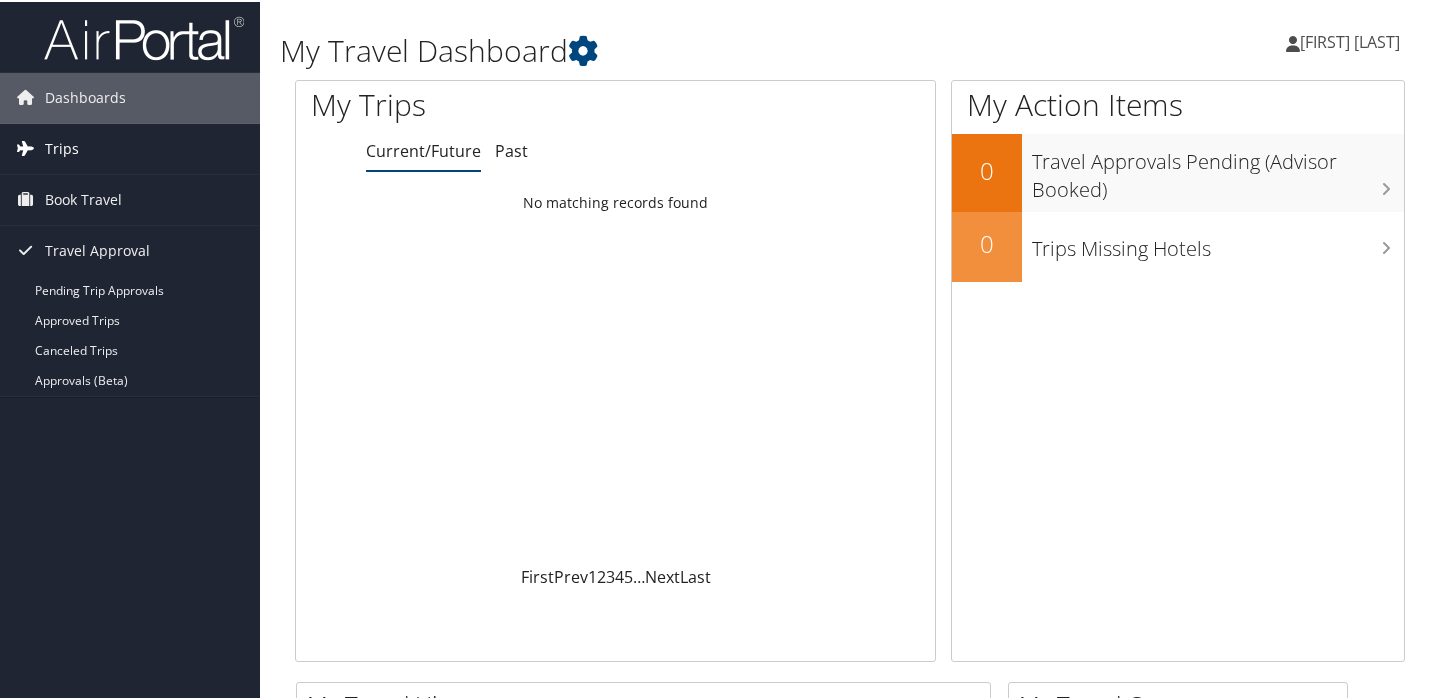 click on "Trips" at bounding box center (130, 147) 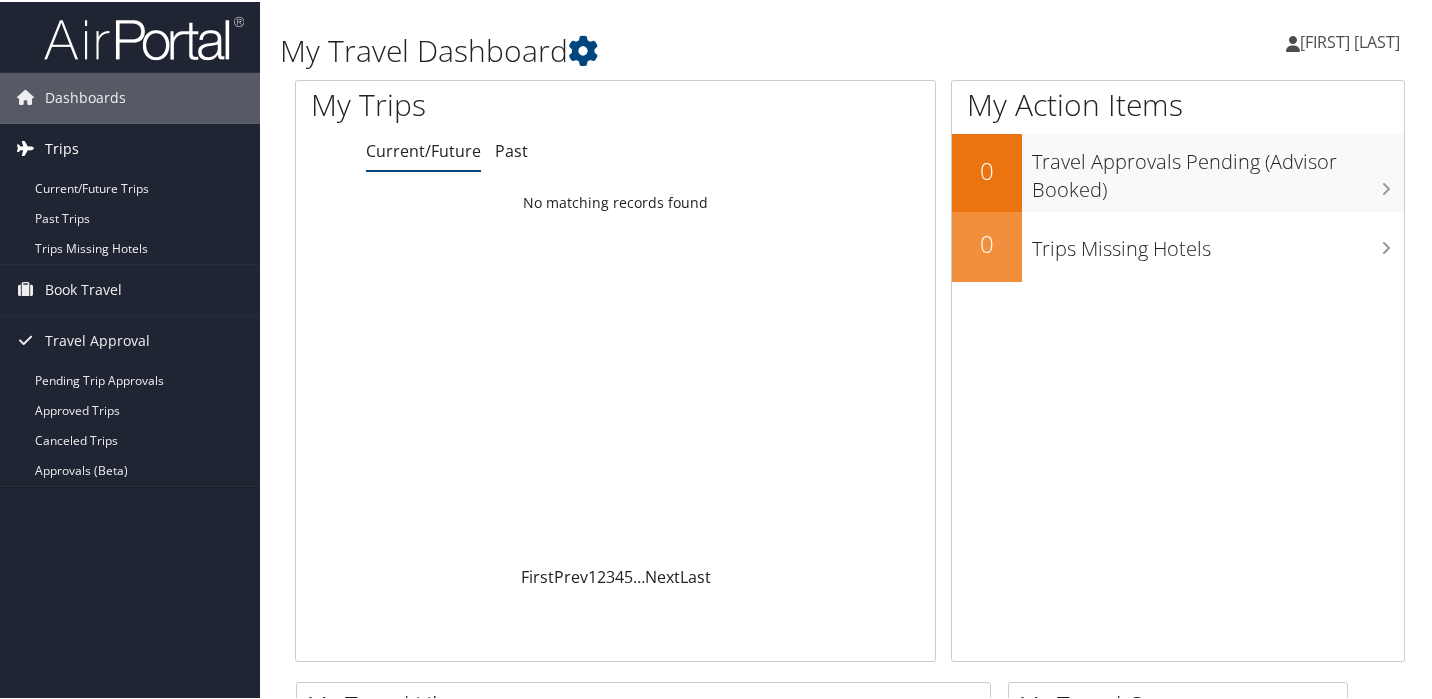 click on "Trips" at bounding box center (130, 147) 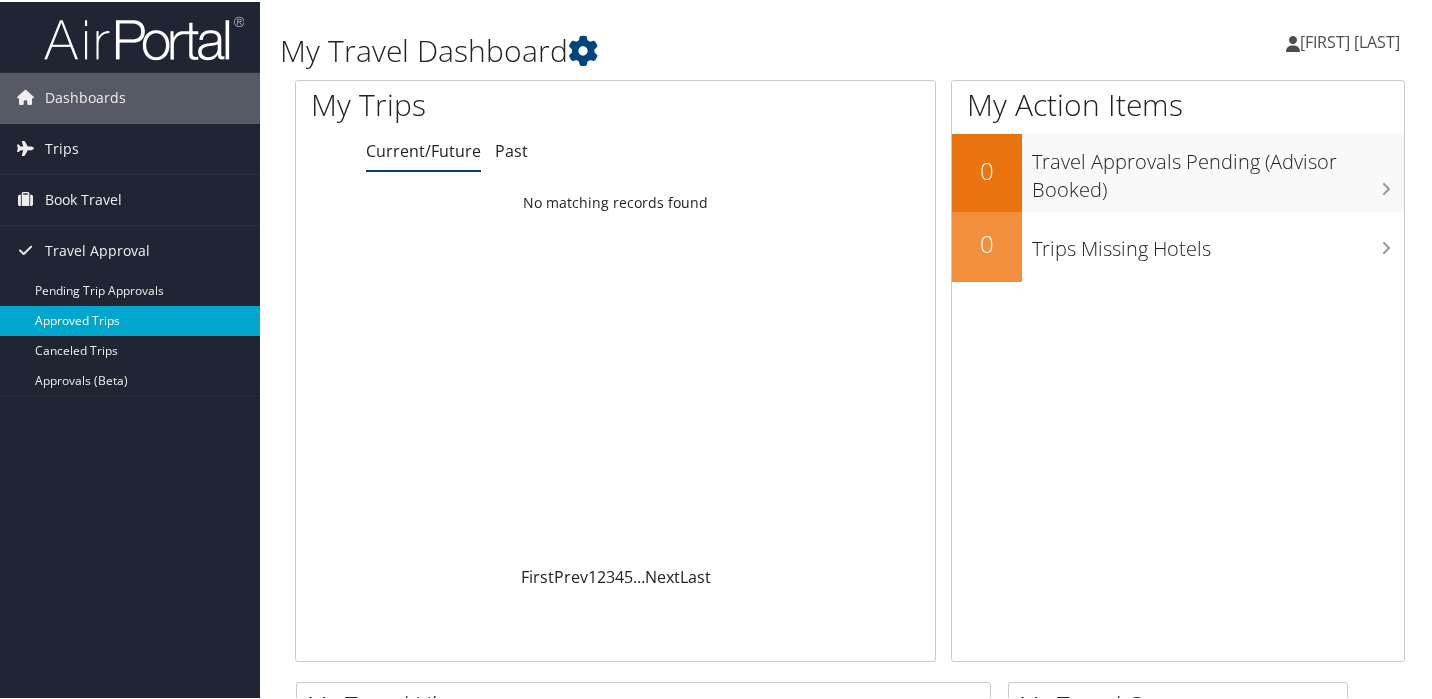 click on "Approved Trips" at bounding box center (130, 319) 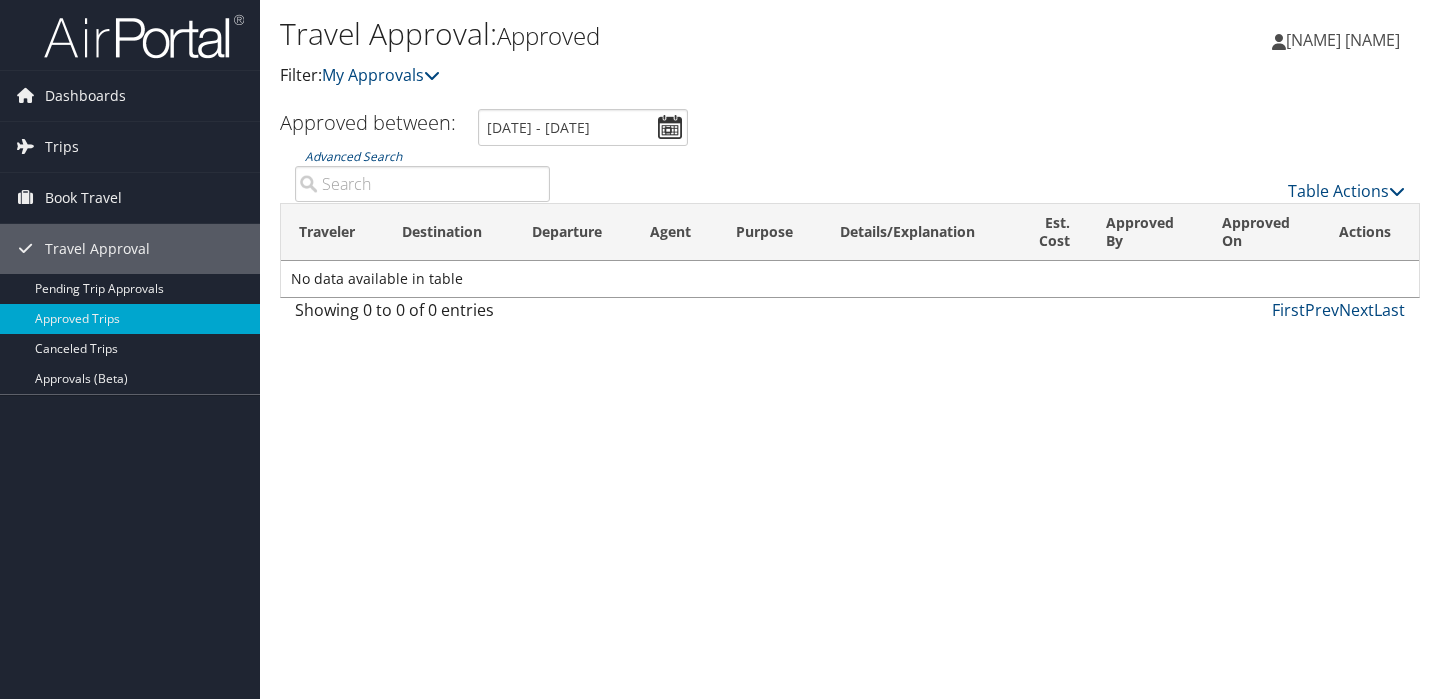 scroll, scrollTop: 0, scrollLeft: 0, axis: both 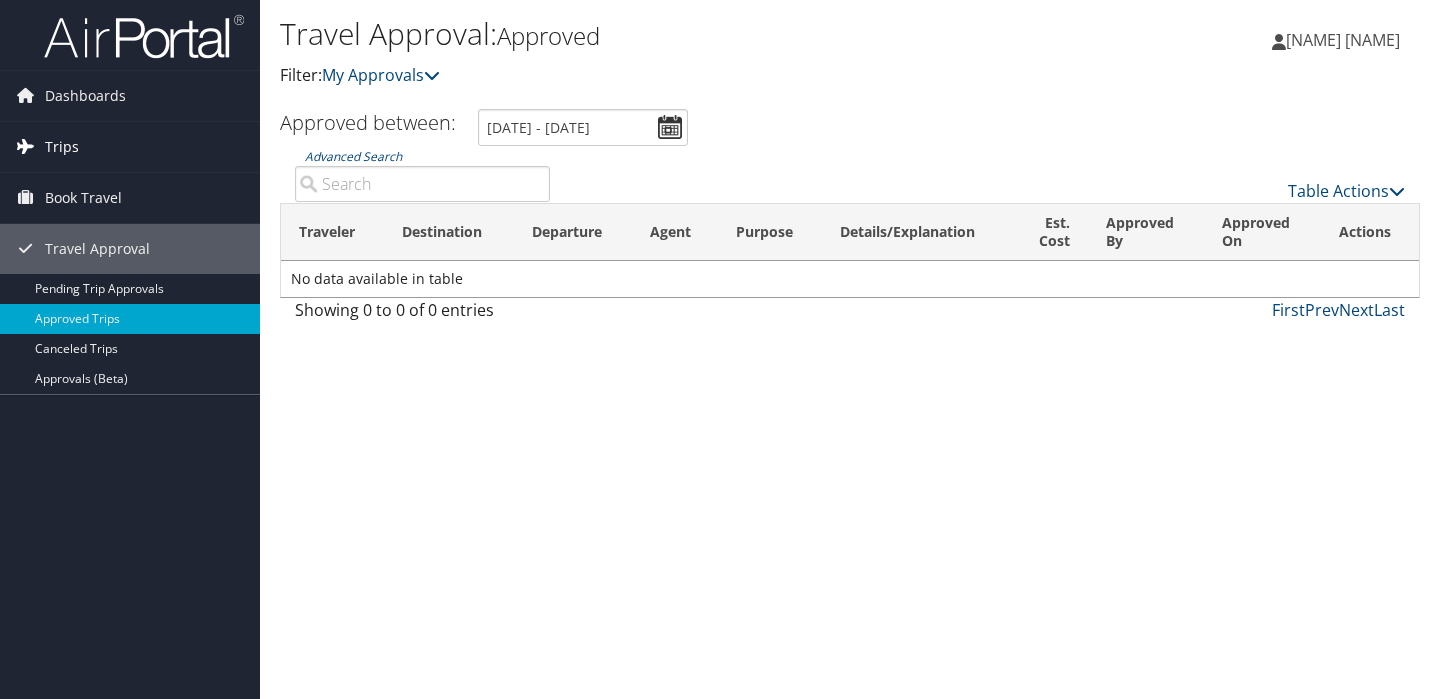 click on "Trips" at bounding box center [130, 147] 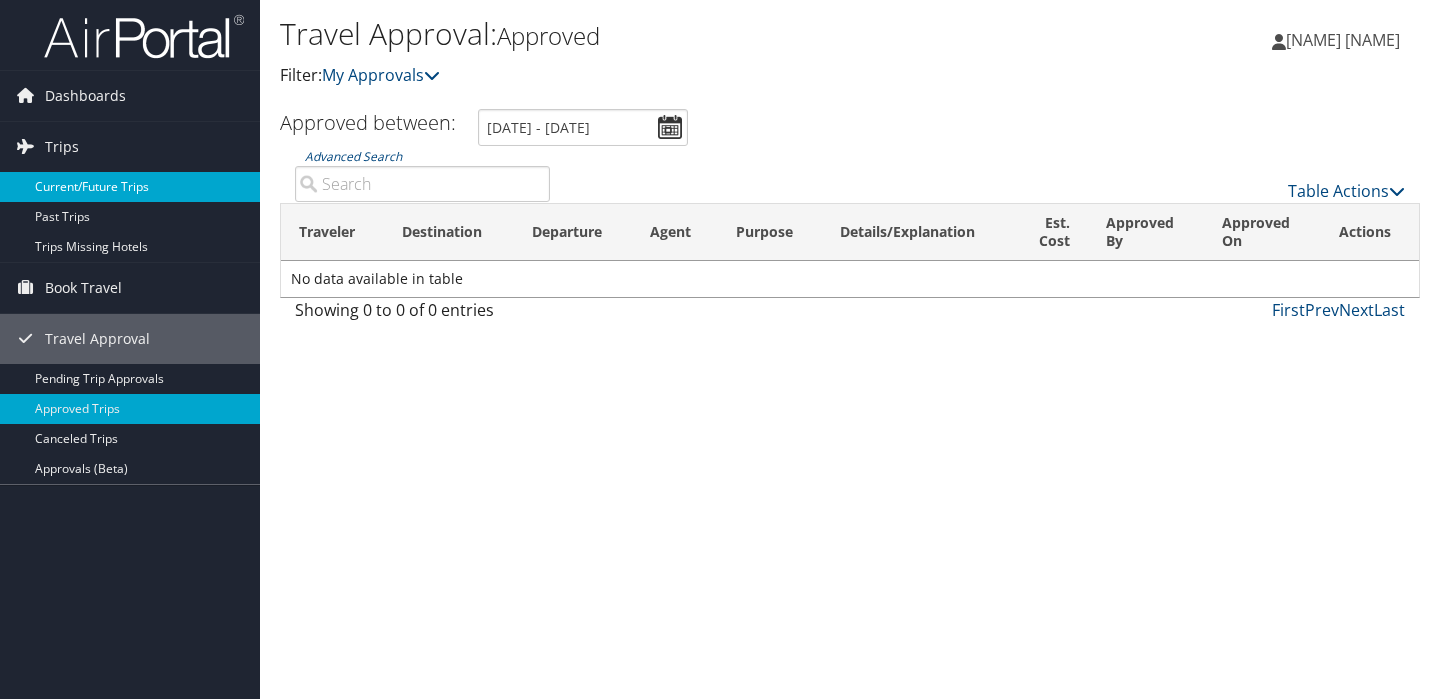 click on "Current/Future Trips" at bounding box center (130, 187) 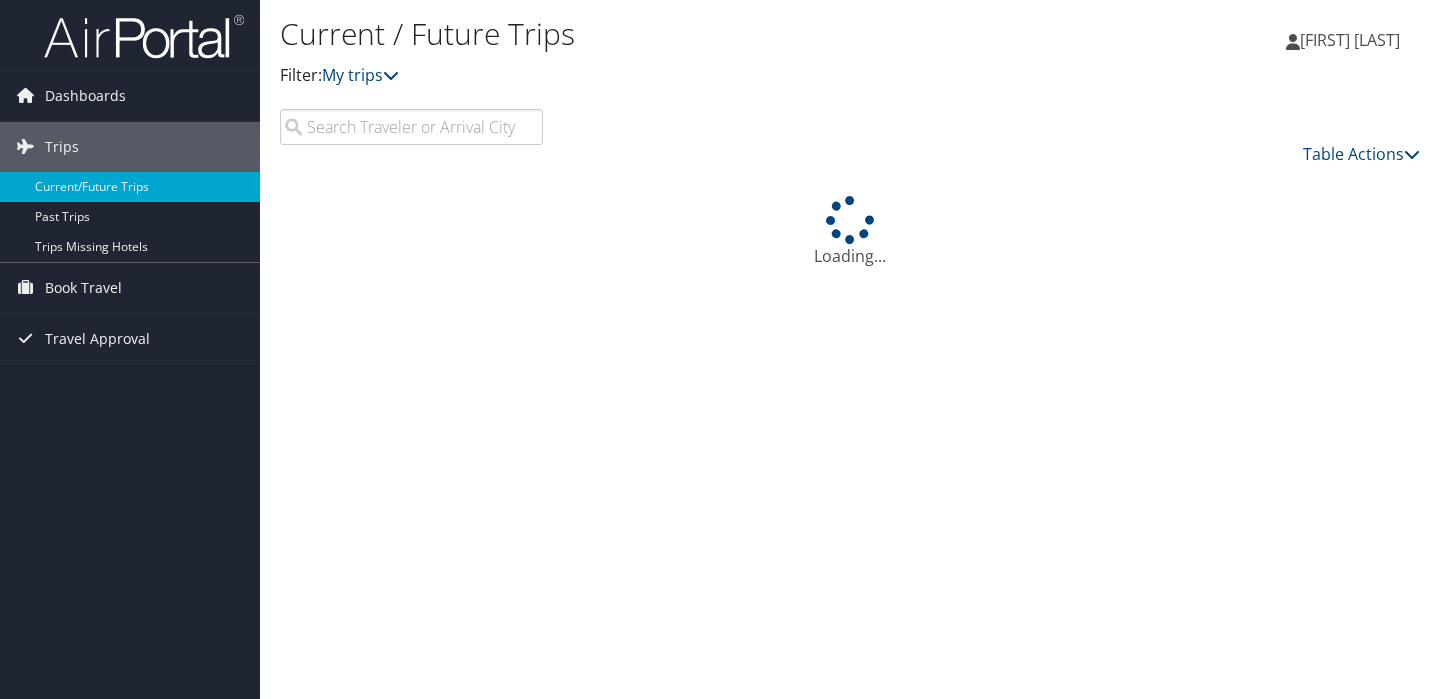scroll, scrollTop: 0, scrollLeft: 0, axis: both 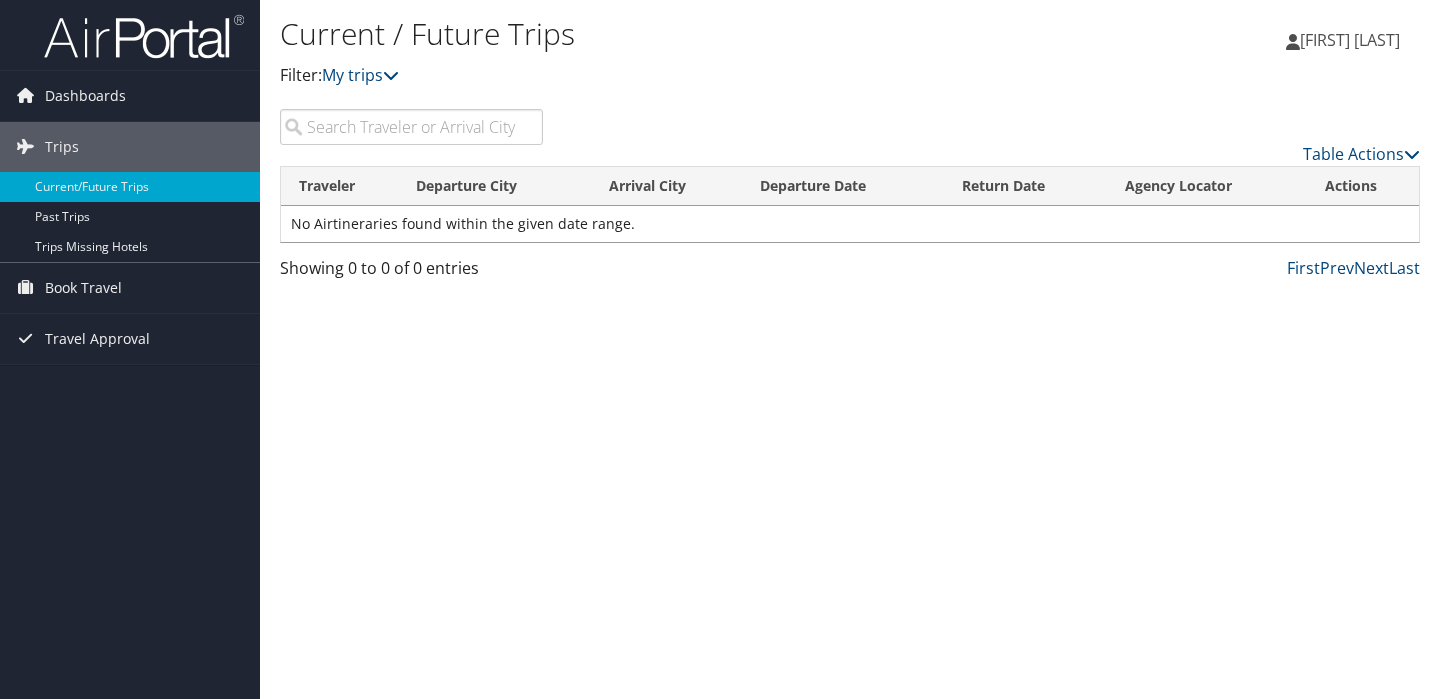 click at bounding box center (411, 127) 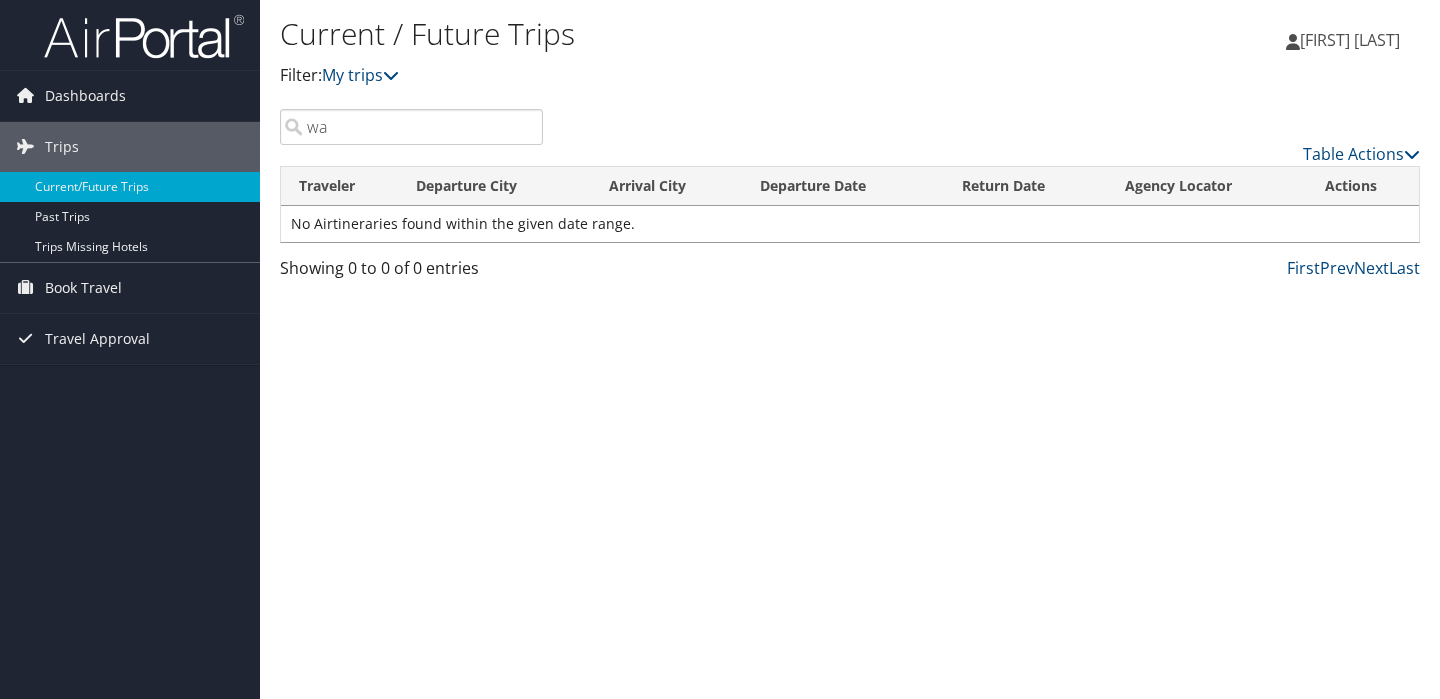 type on "w" 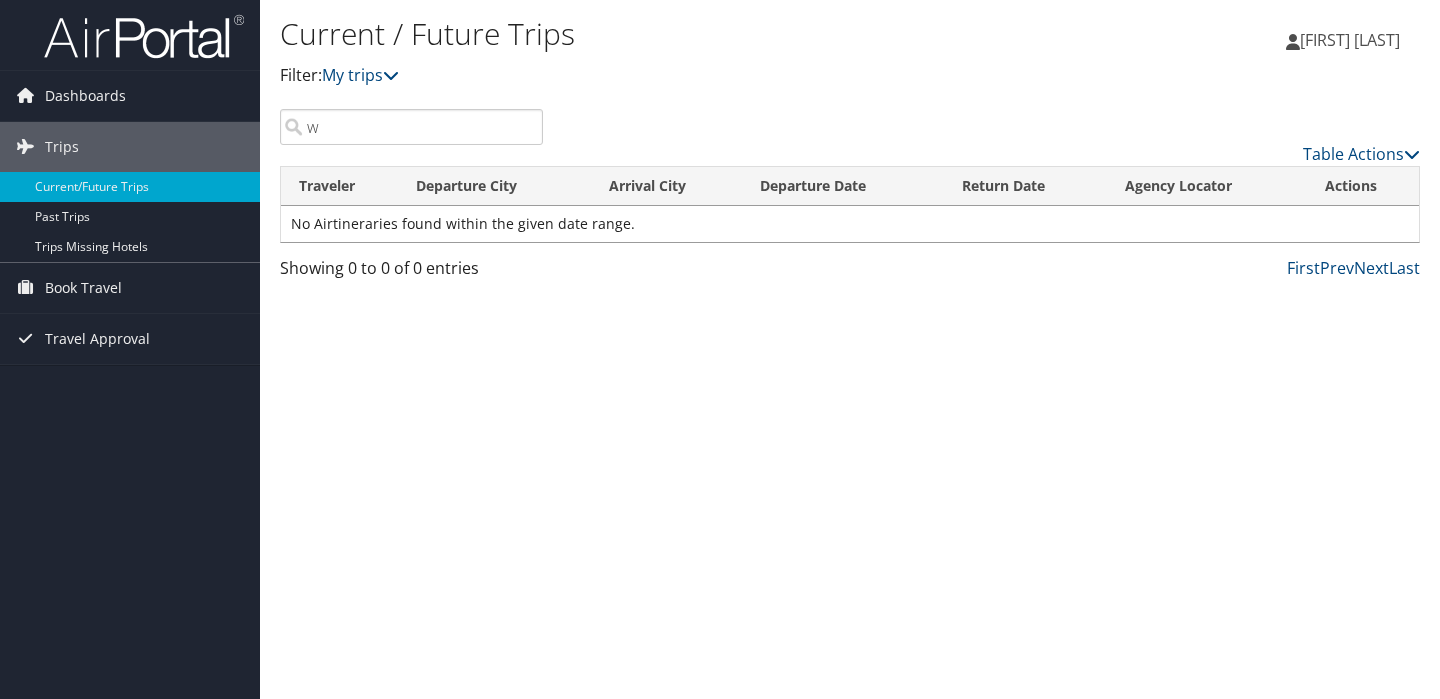 type 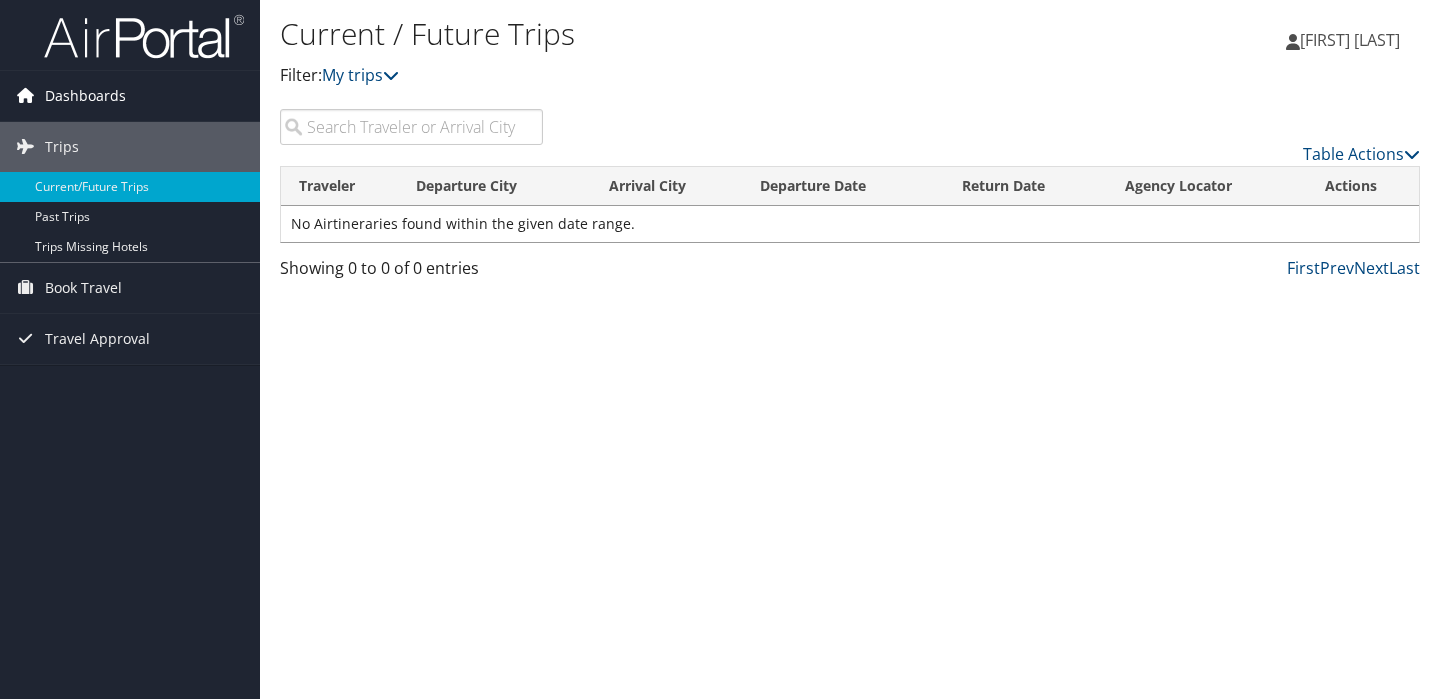 click on "Dashboards" at bounding box center (85, 96) 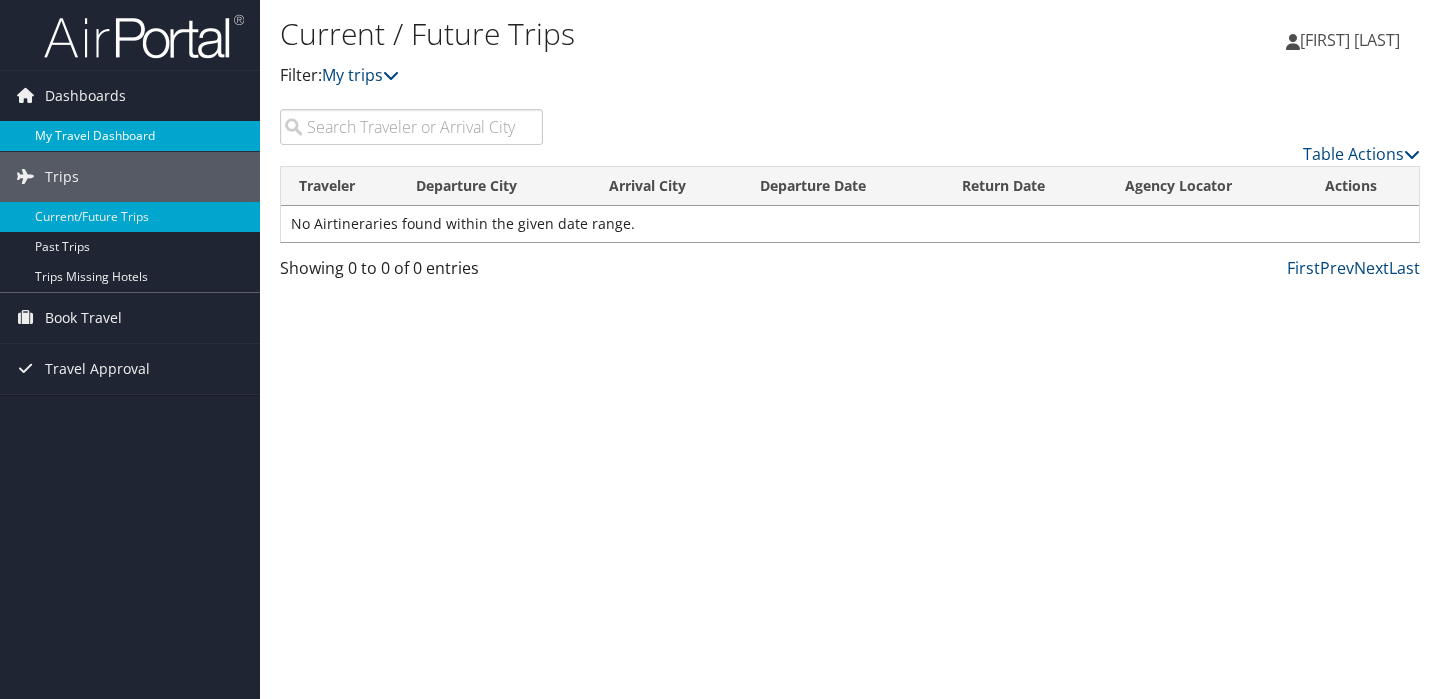 click on "My Travel Dashboard" at bounding box center (130, 136) 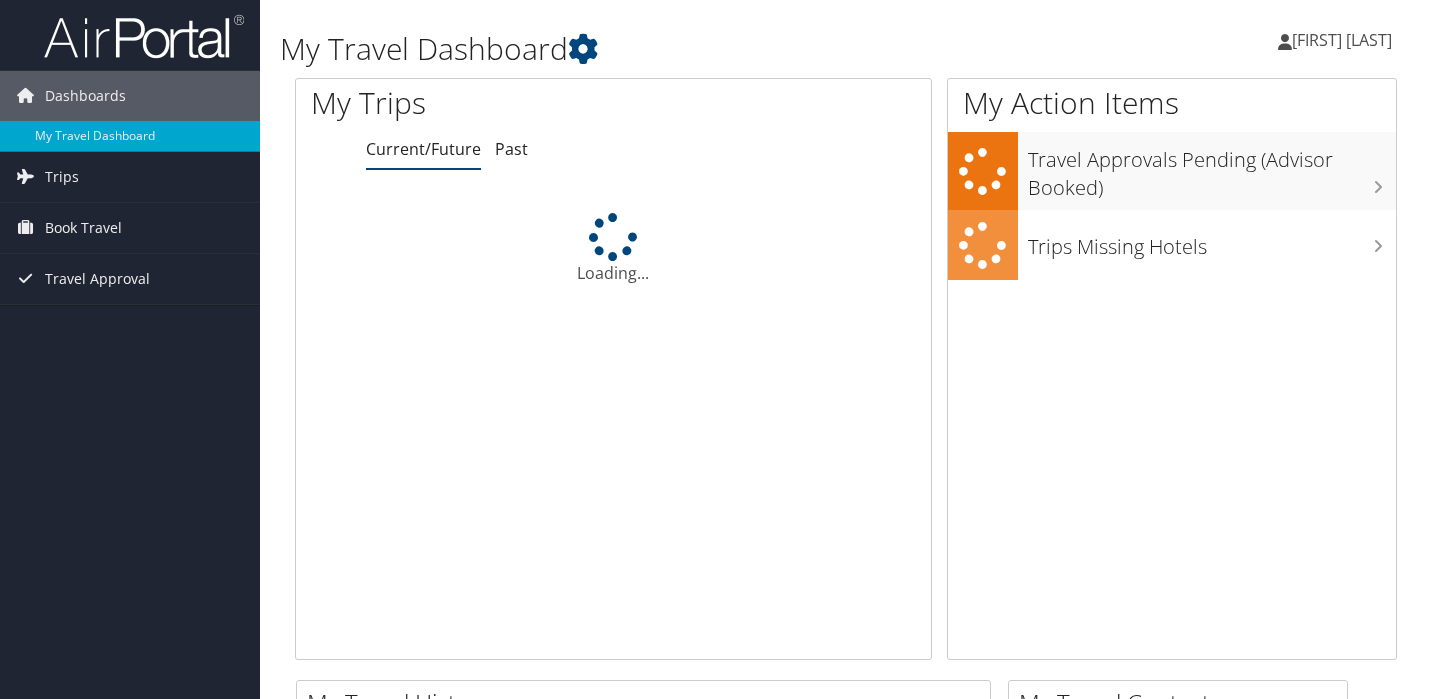 scroll, scrollTop: 0, scrollLeft: 0, axis: both 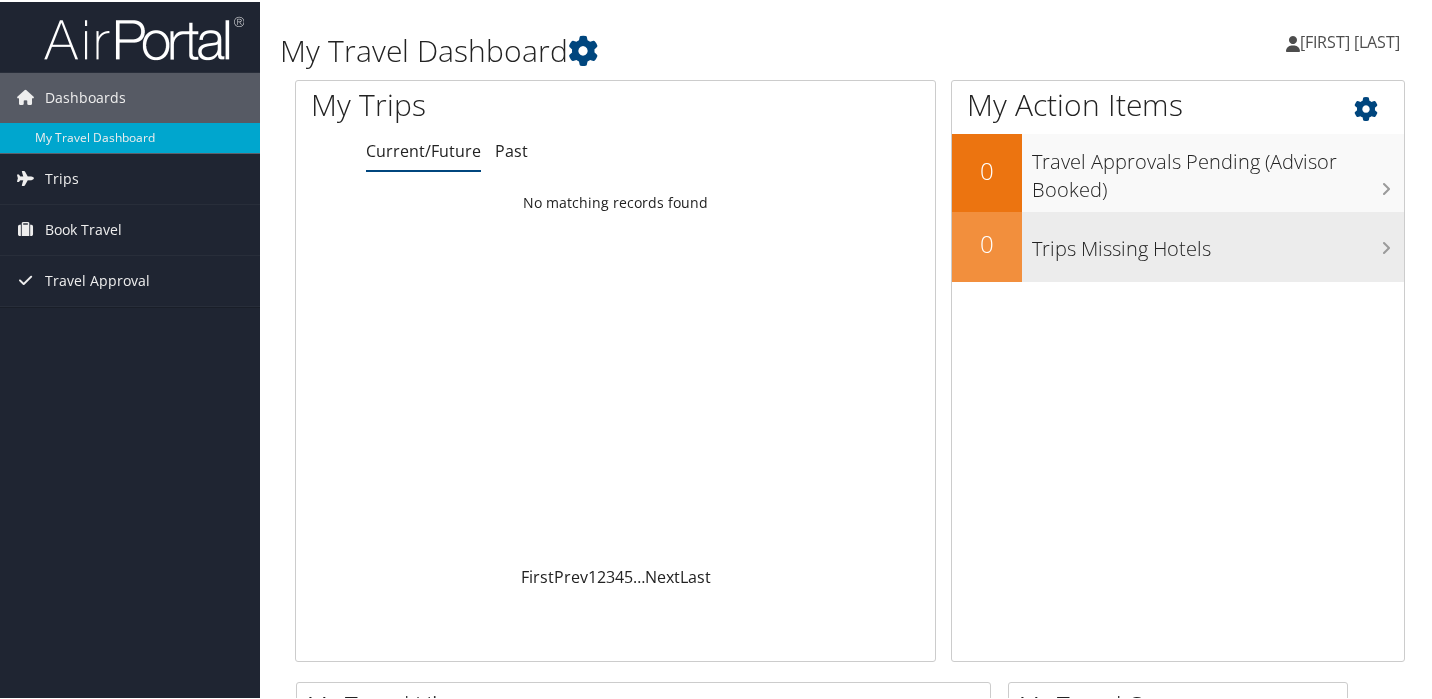 click on "Trips Missing Hotels" at bounding box center (1218, 242) 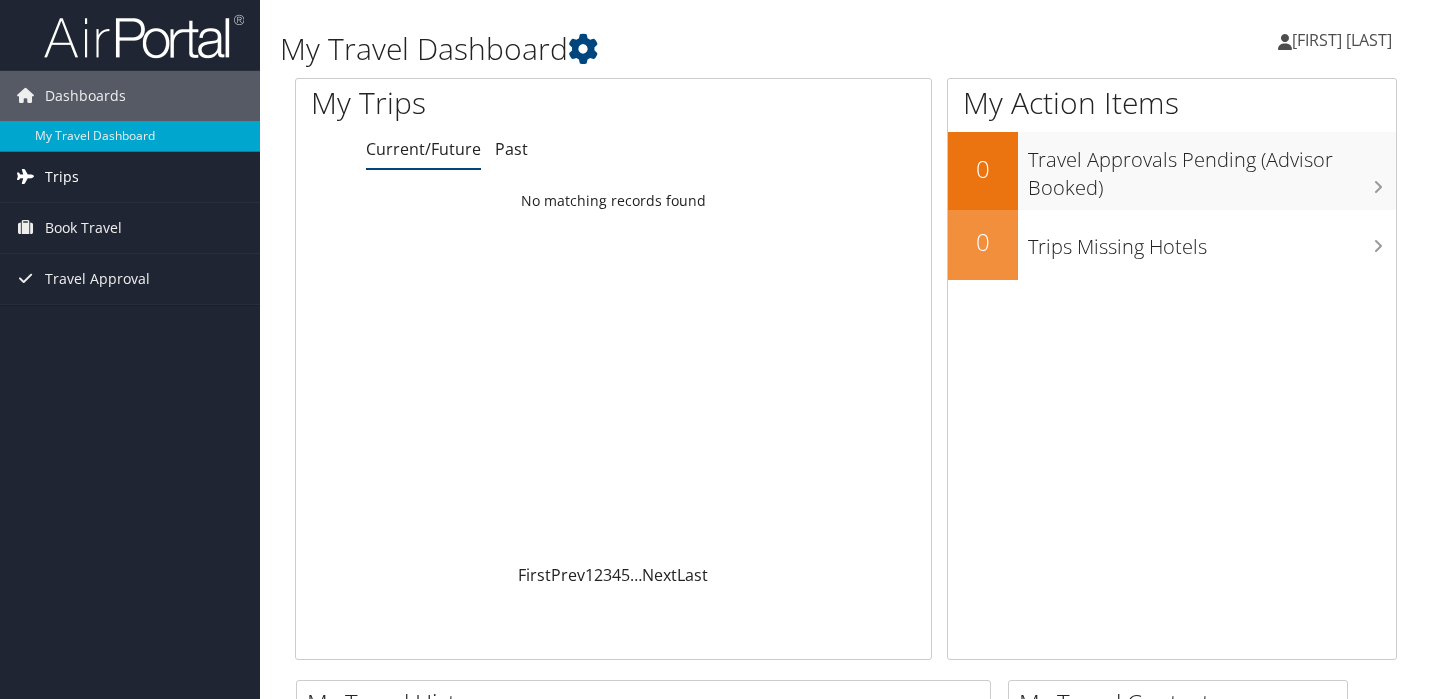 scroll, scrollTop: 0, scrollLeft: 0, axis: both 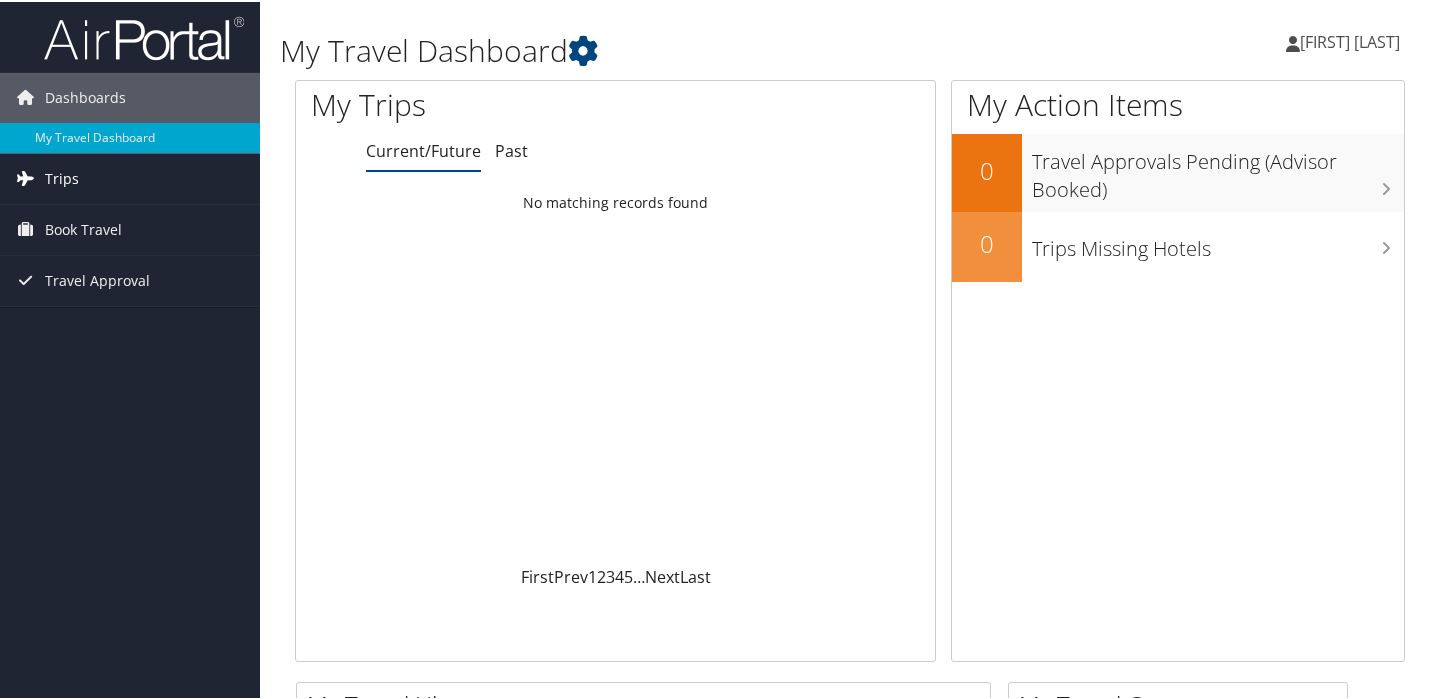 click on "Trips" at bounding box center (62, 177) 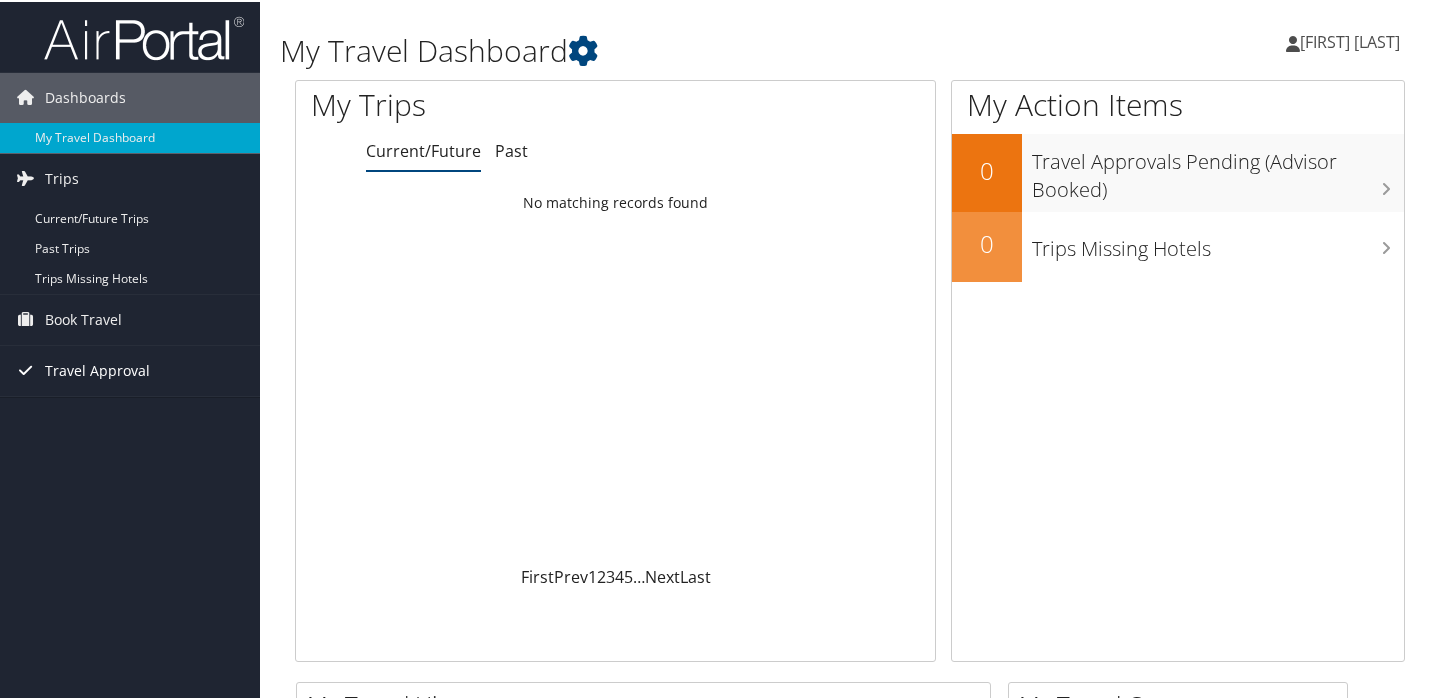 click on "Travel Approval" at bounding box center (97, 369) 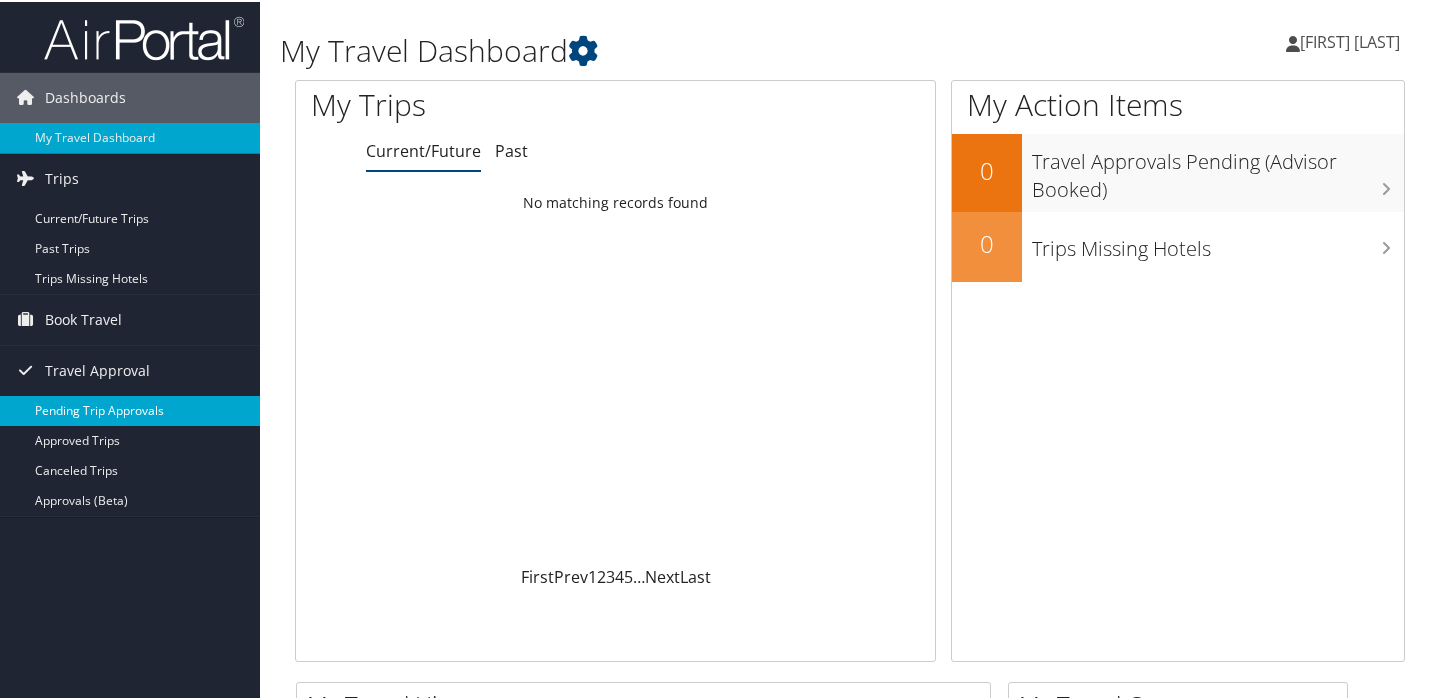 click on "Pending Trip Approvals" at bounding box center (130, 409) 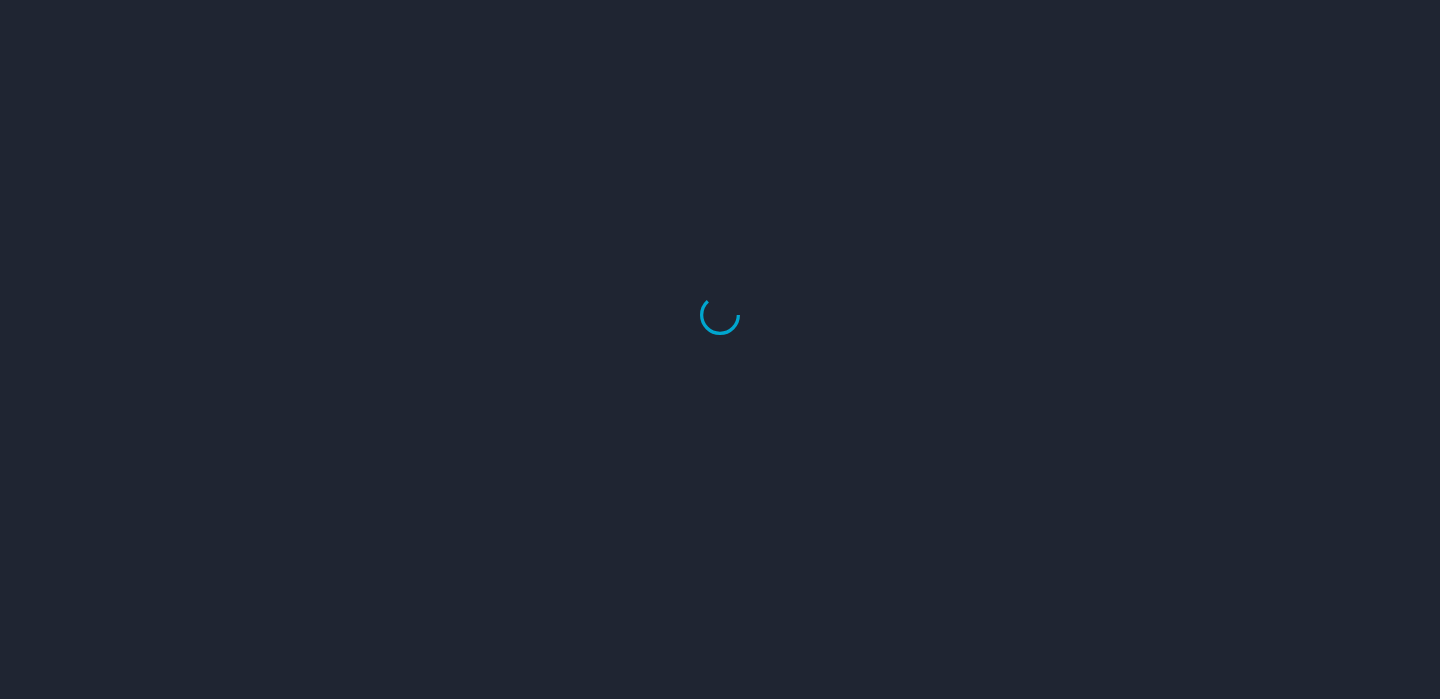 scroll, scrollTop: 0, scrollLeft: 0, axis: both 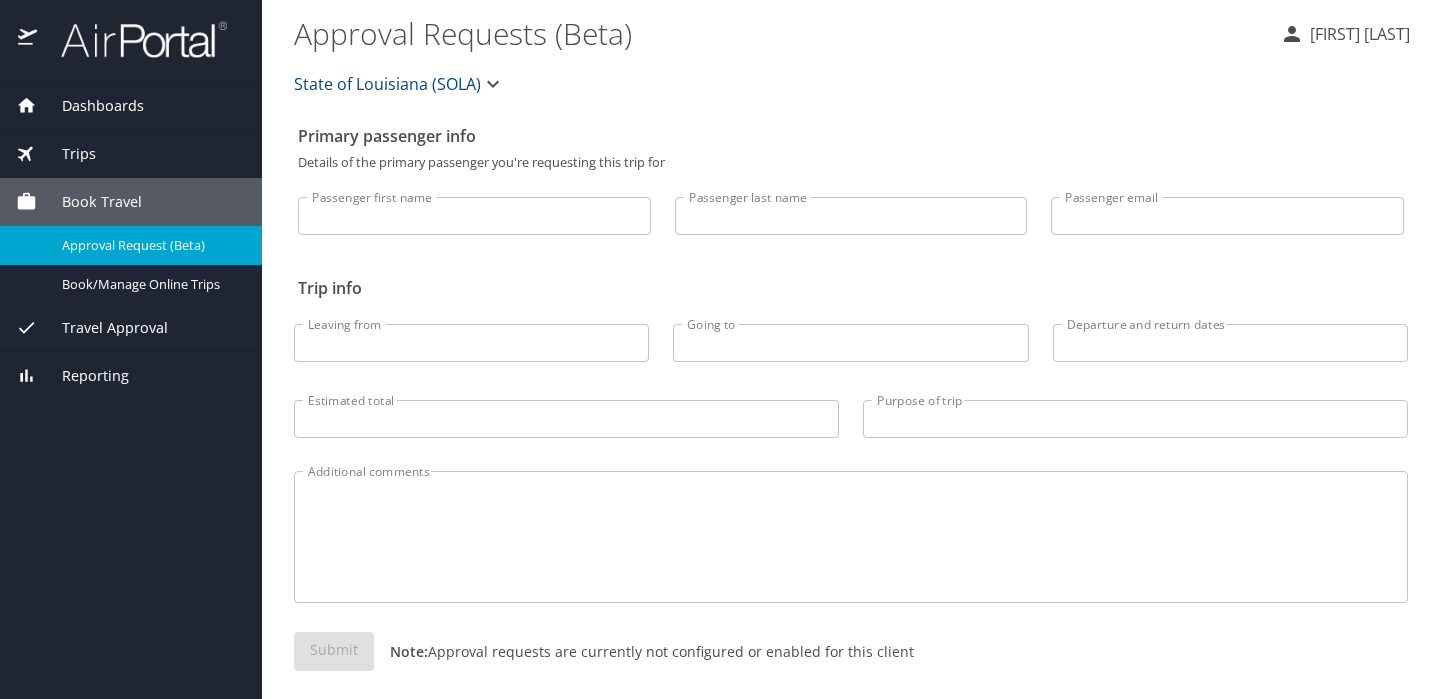 click on "Trips" at bounding box center [131, 154] 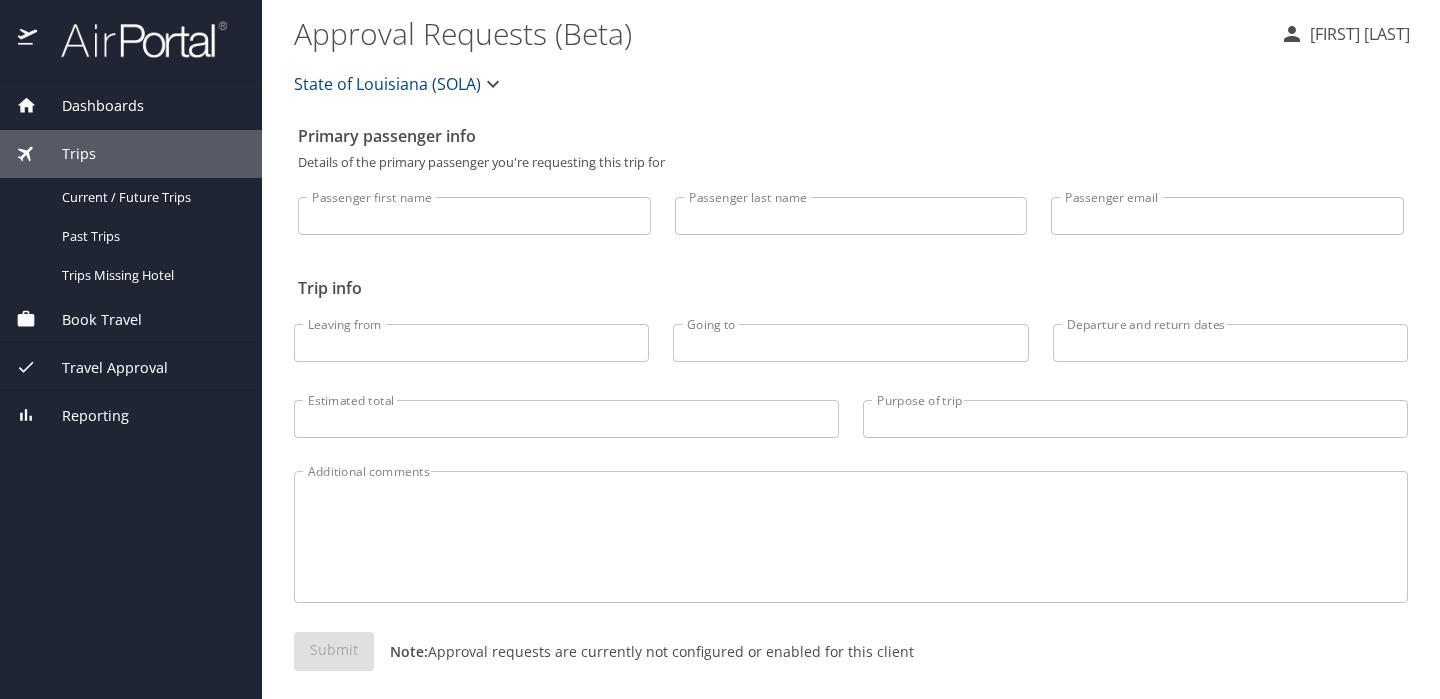 click on "Book Travel" at bounding box center (89, 320) 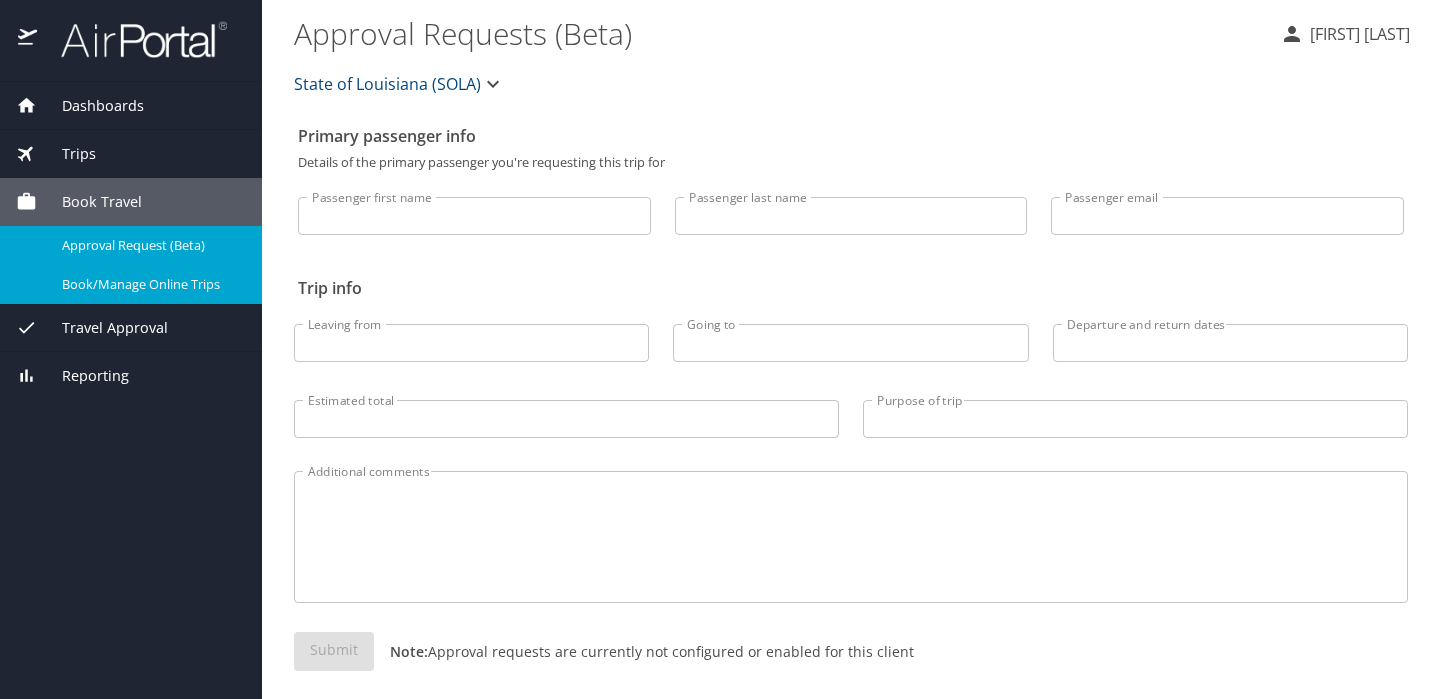 click on "Book/Manage Online Trips" at bounding box center (150, 284) 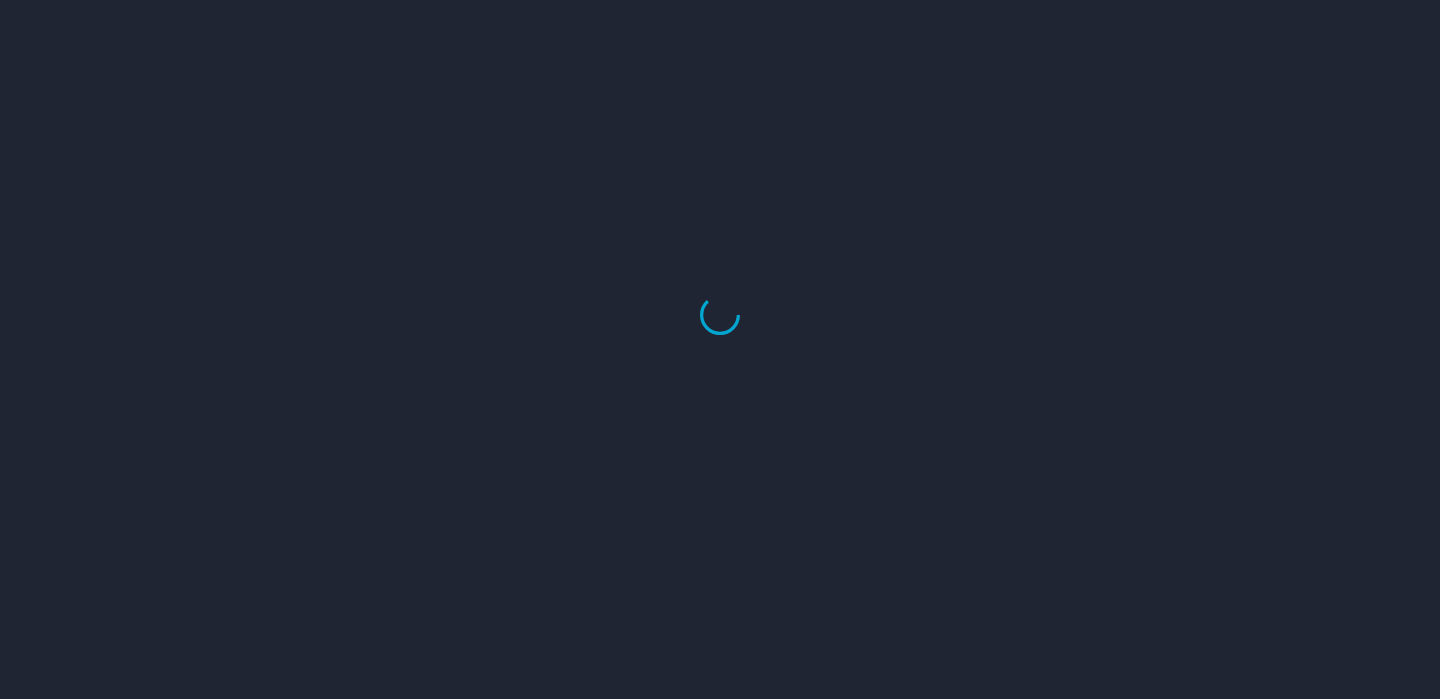 scroll, scrollTop: 0, scrollLeft: 0, axis: both 